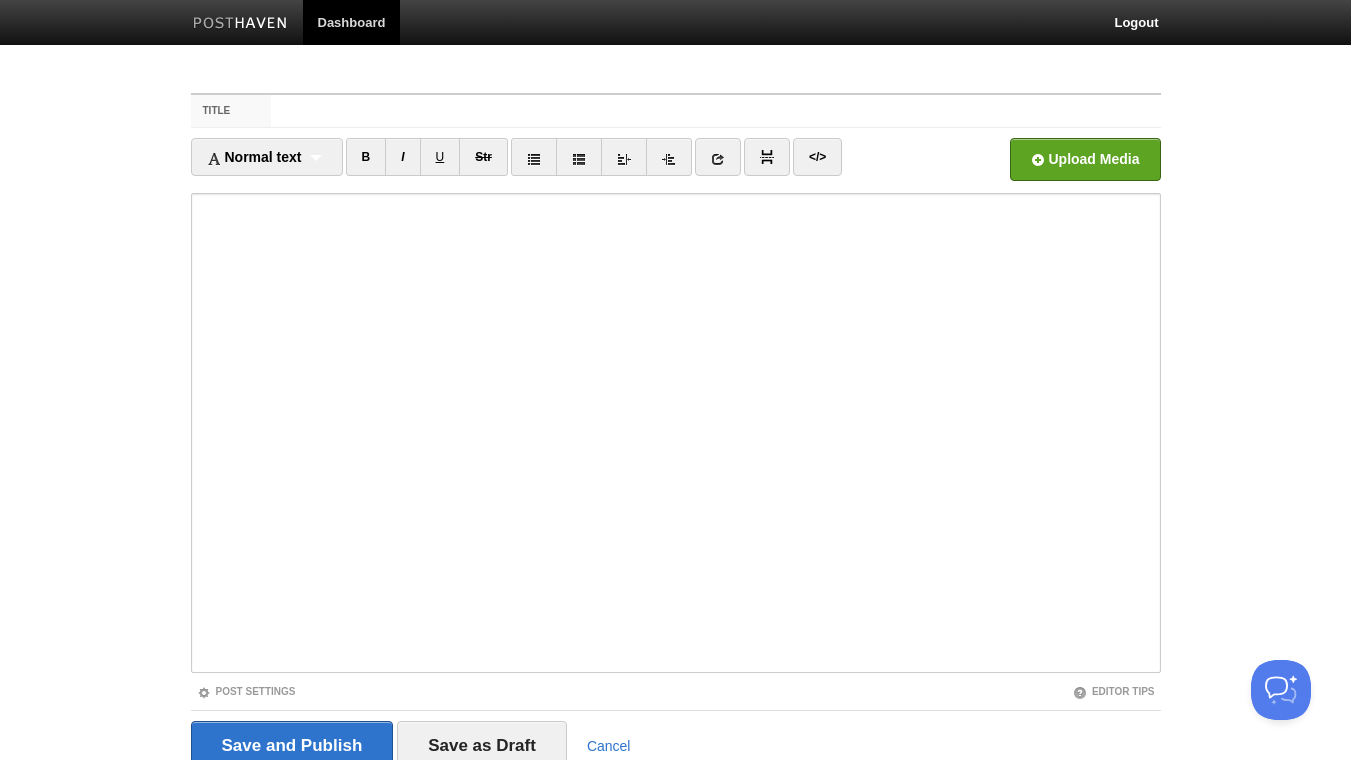 scroll, scrollTop: 0, scrollLeft: 0, axis: both 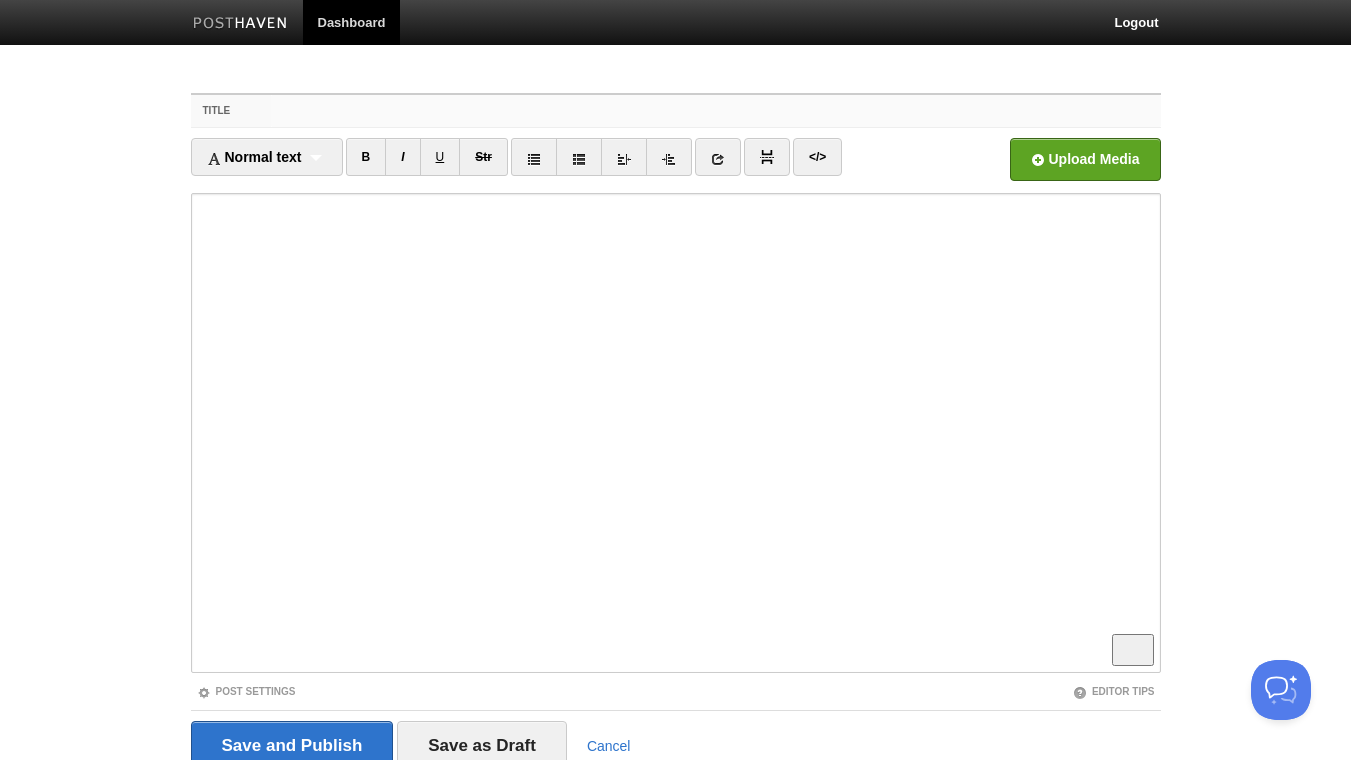 click on "Title" at bounding box center (715, 111) 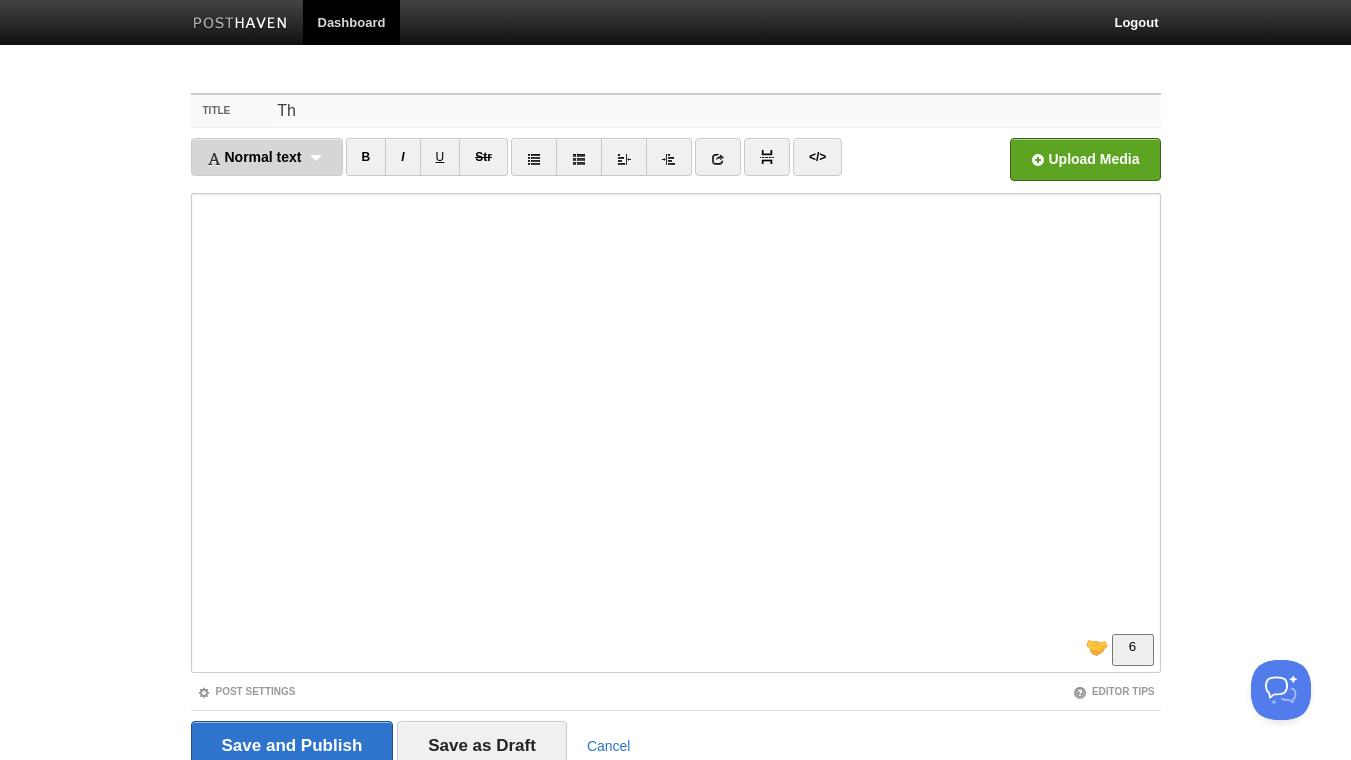 type on "T" 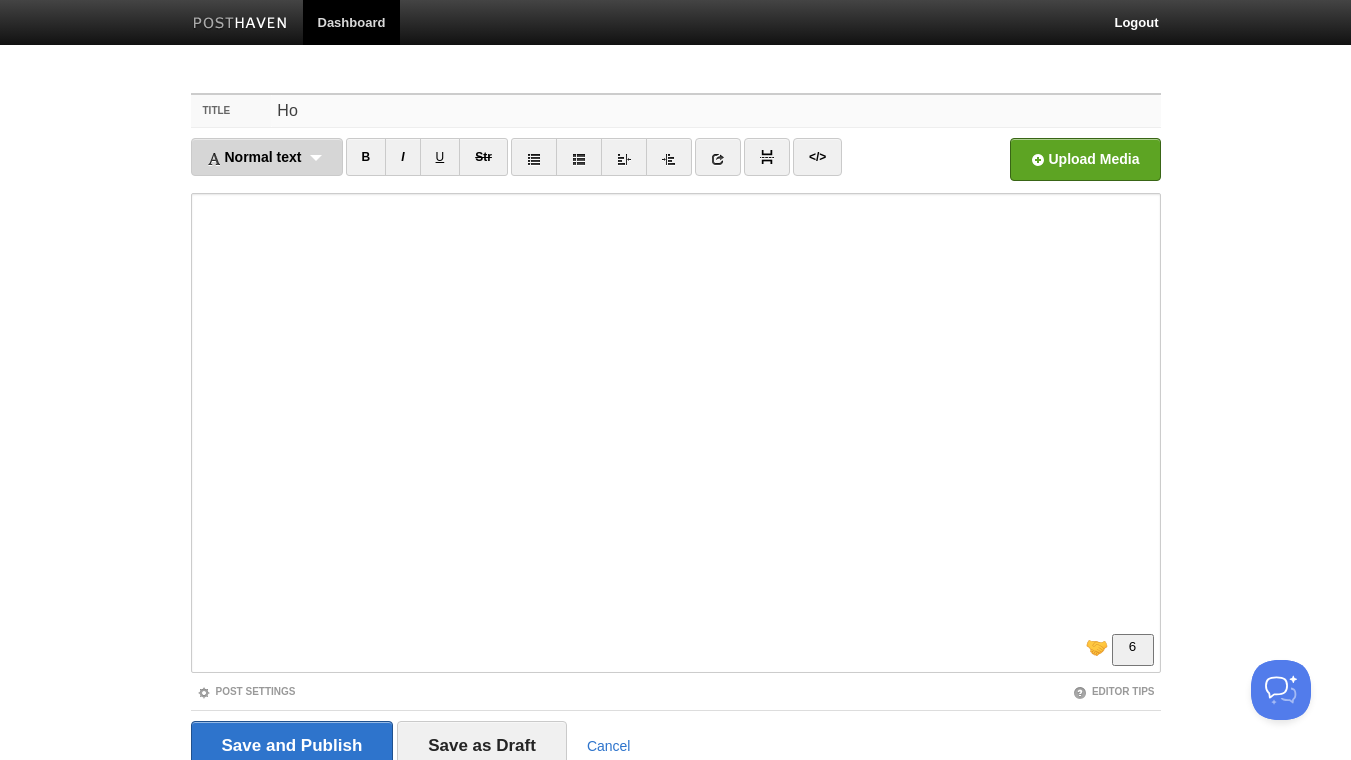 type on "H" 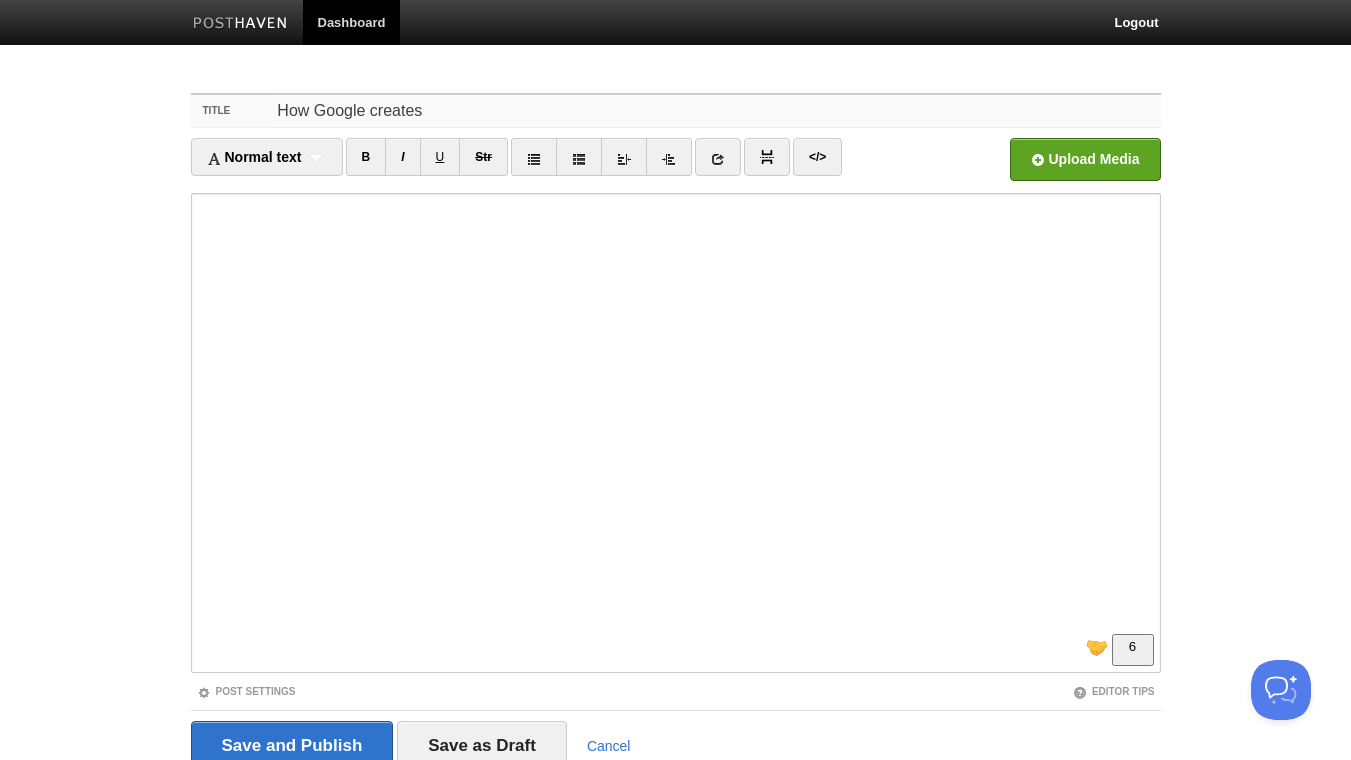 drag, startPoint x: 421, startPoint y: 119, endPoint x: 206, endPoint y: 105, distance: 215.45534 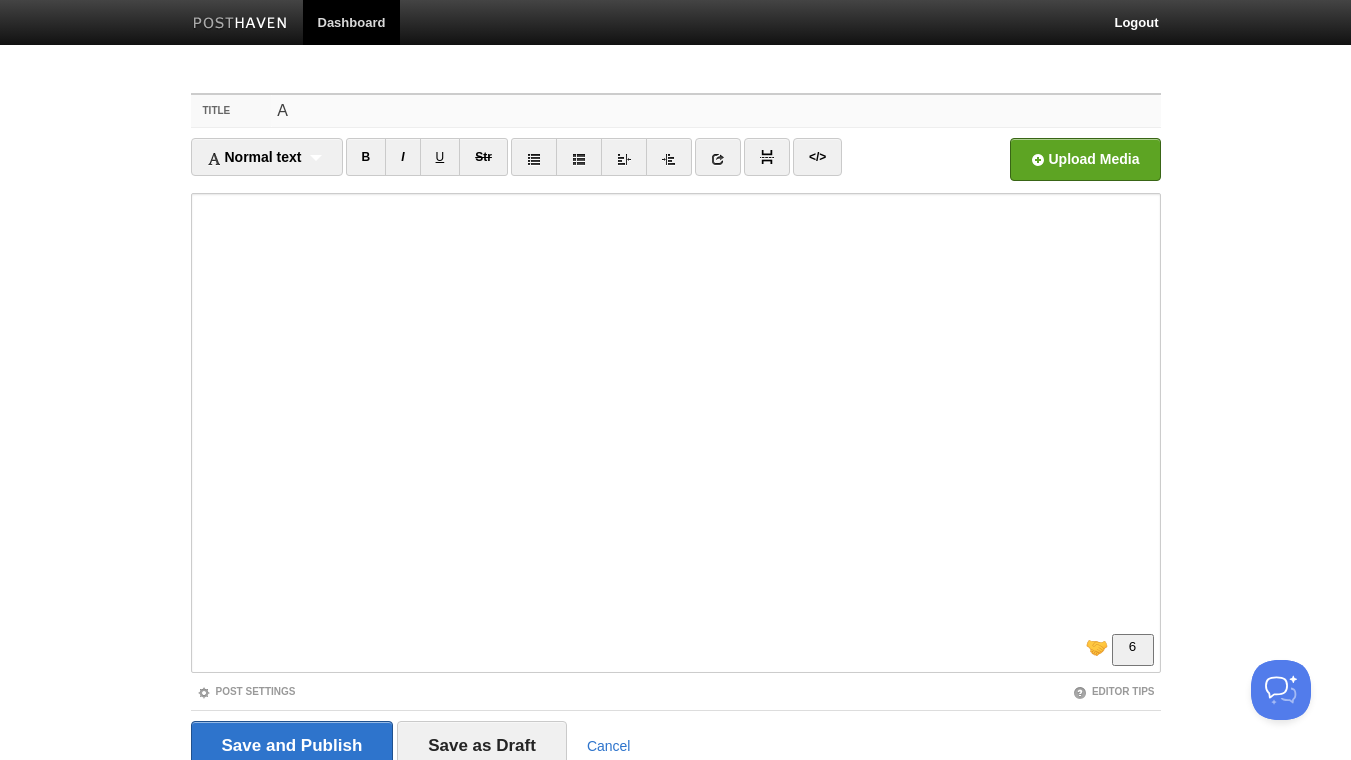 type on "A" 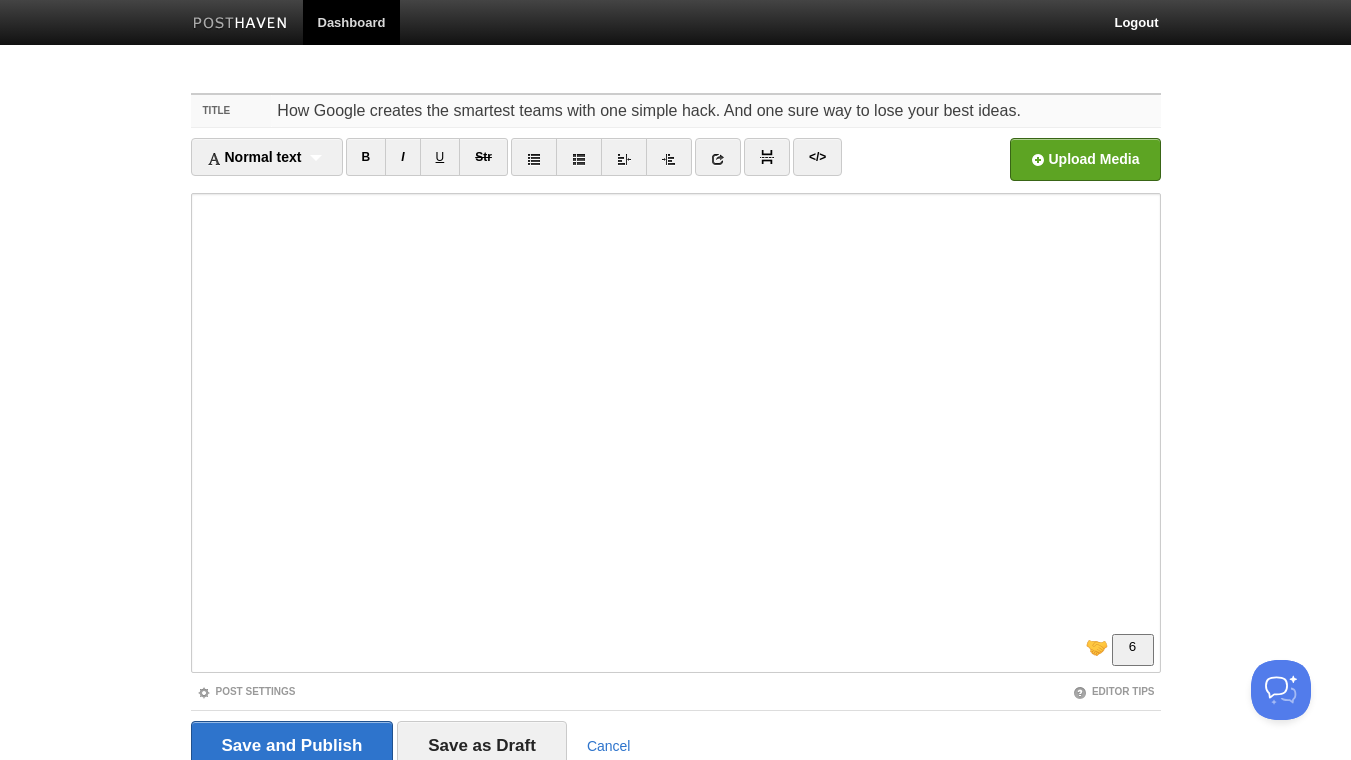 scroll, scrollTop: 0, scrollLeft: 0, axis: both 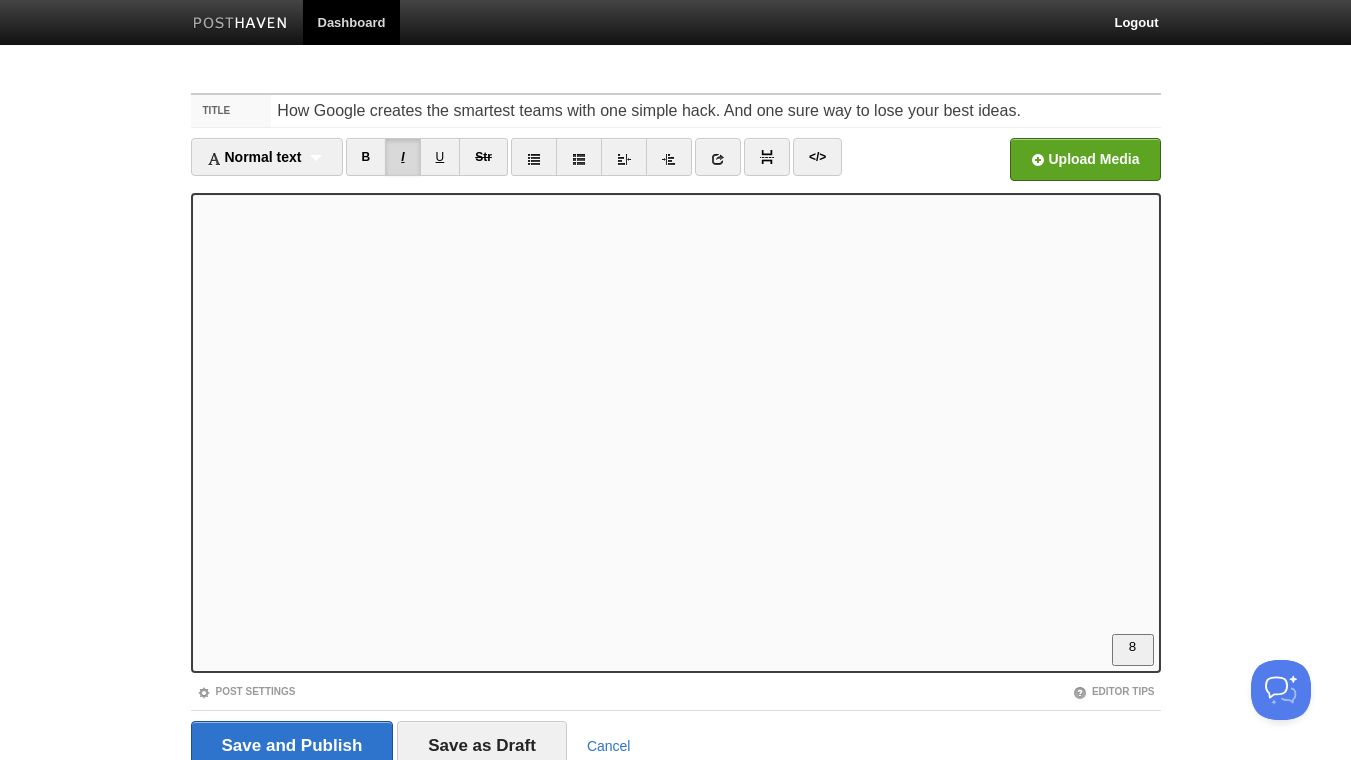 click on "I" at bounding box center [402, 157] 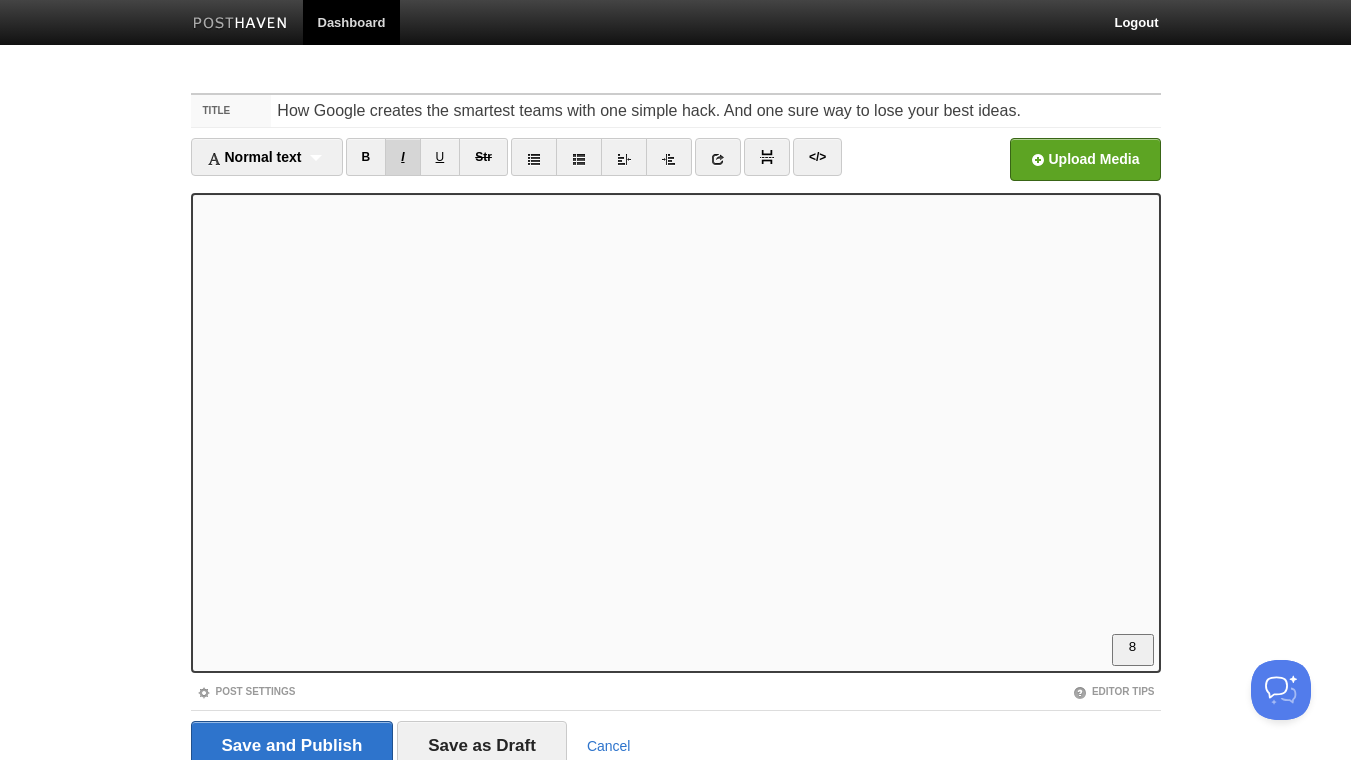click on "I" at bounding box center (402, 157) 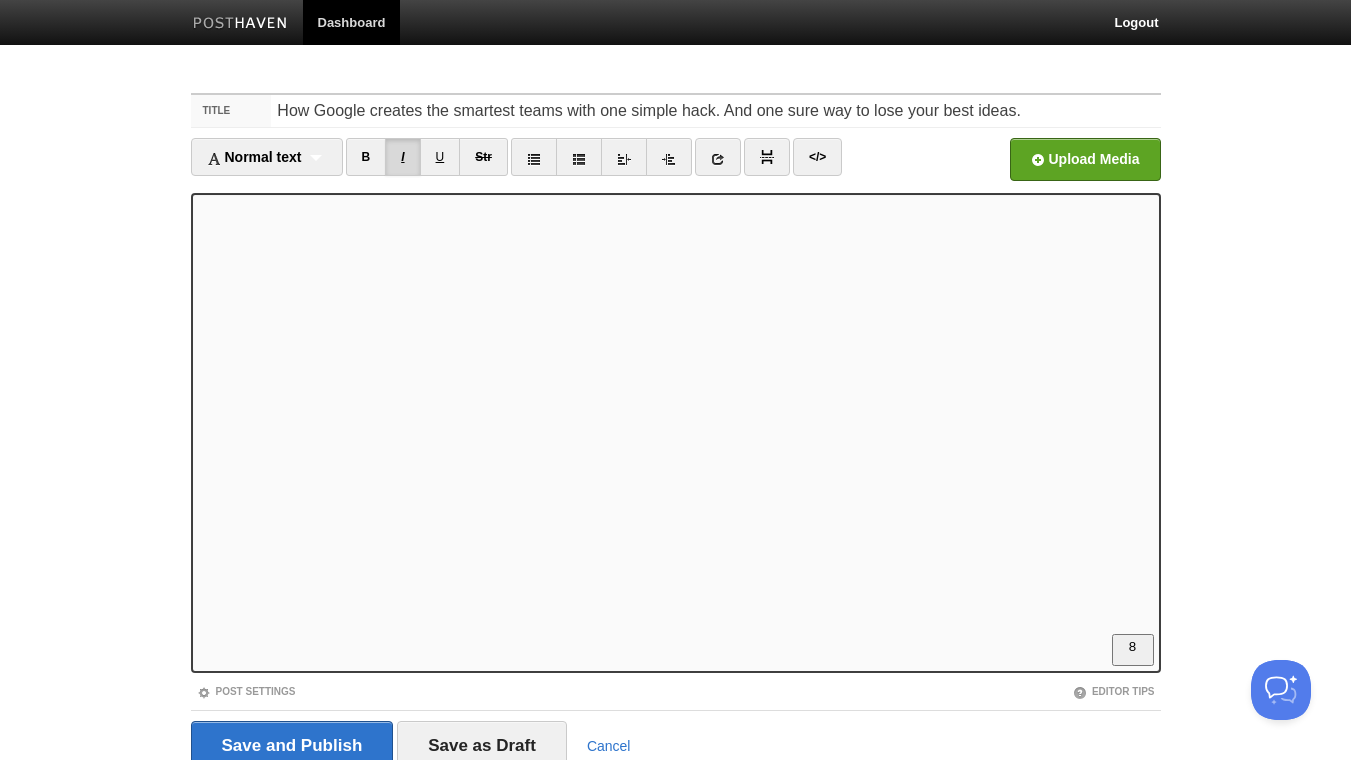 click on "I" at bounding box center [402, 157] 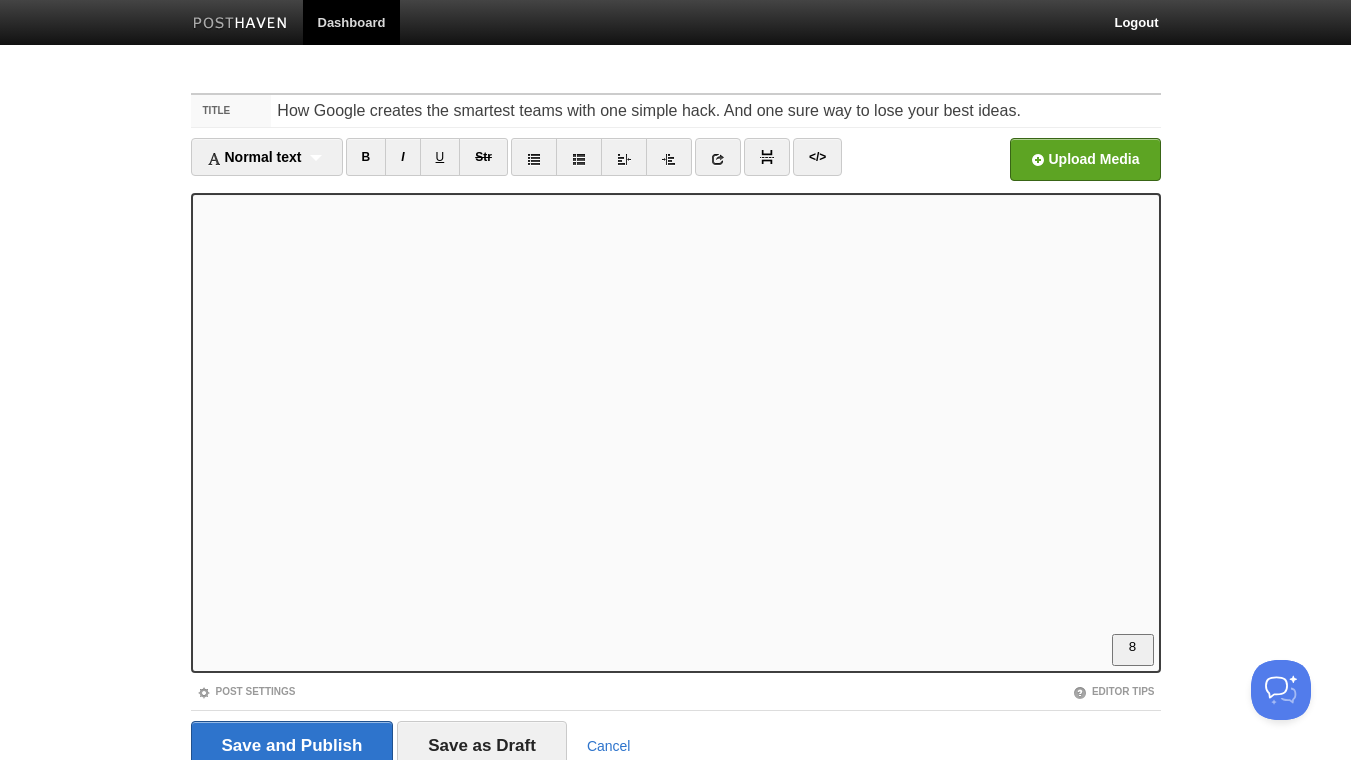 scroll, scrollTop: 324, scrollLeft: 0, axis: vertical 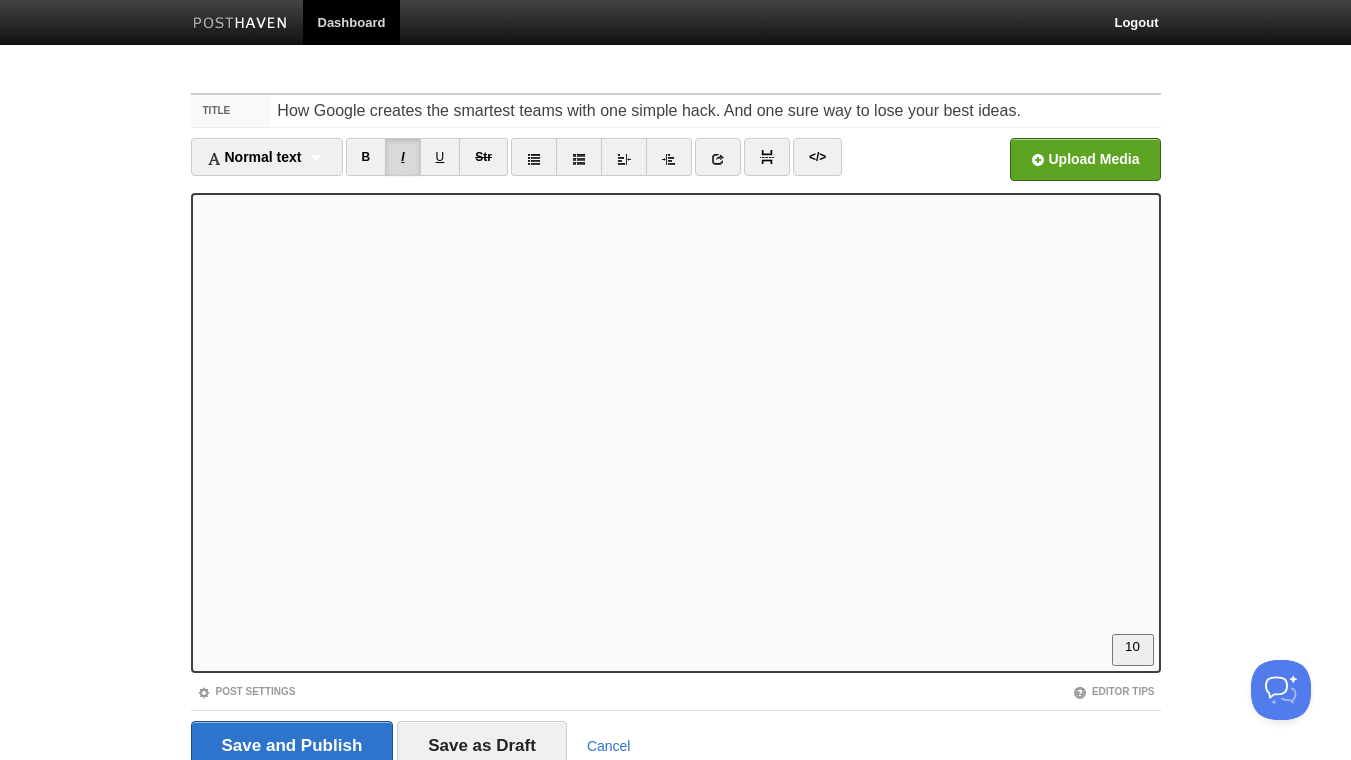 click on "I" at bounding box center (402, 157) 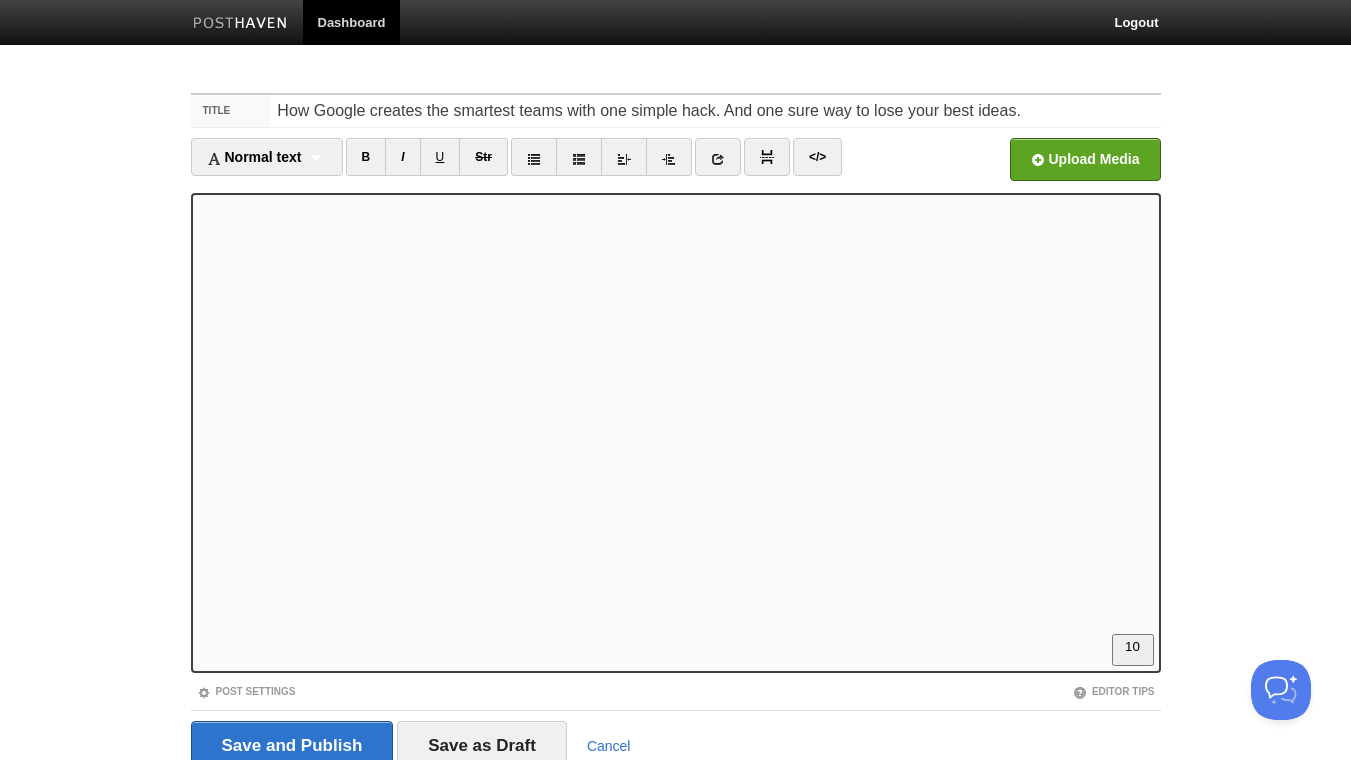 scroll, scrollTop: 432, scrollLeft: 0, axis: vertical 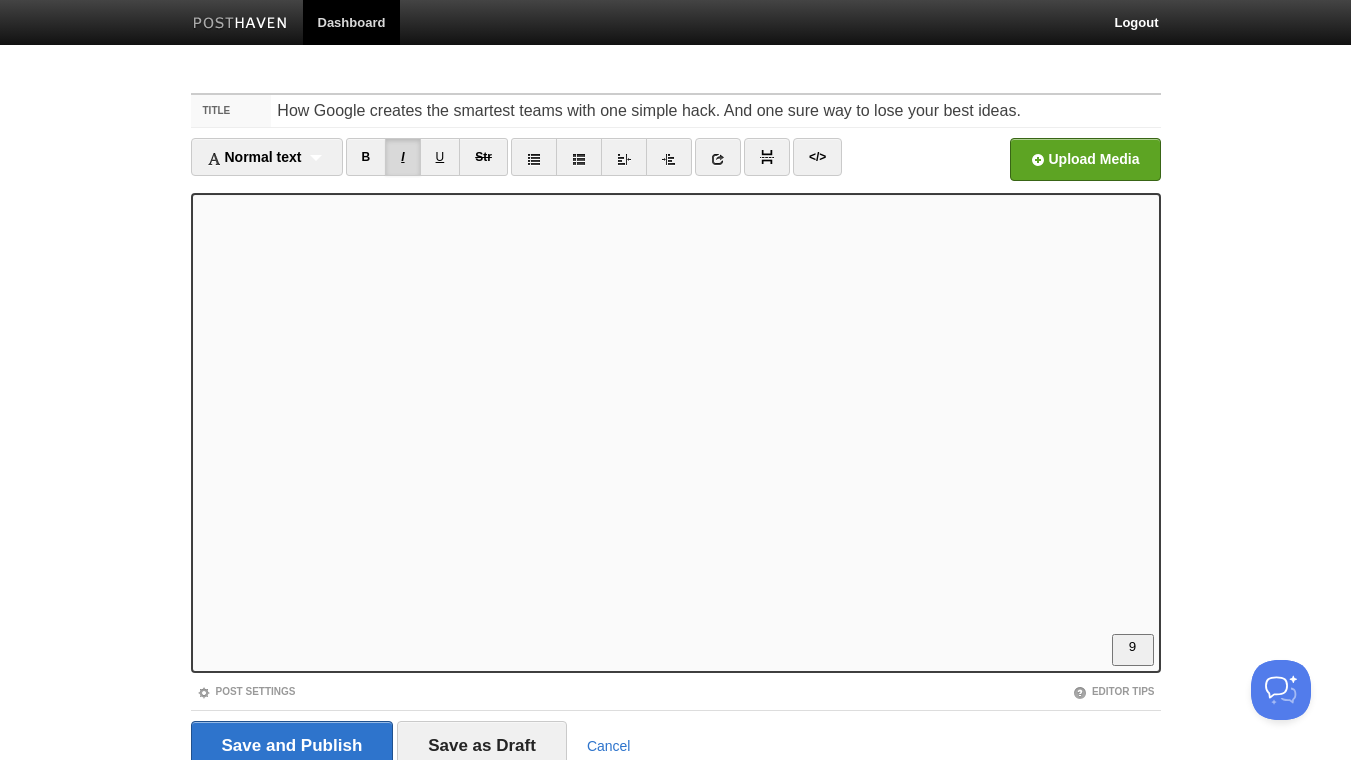click on "I" at bounding box center (402, 157) 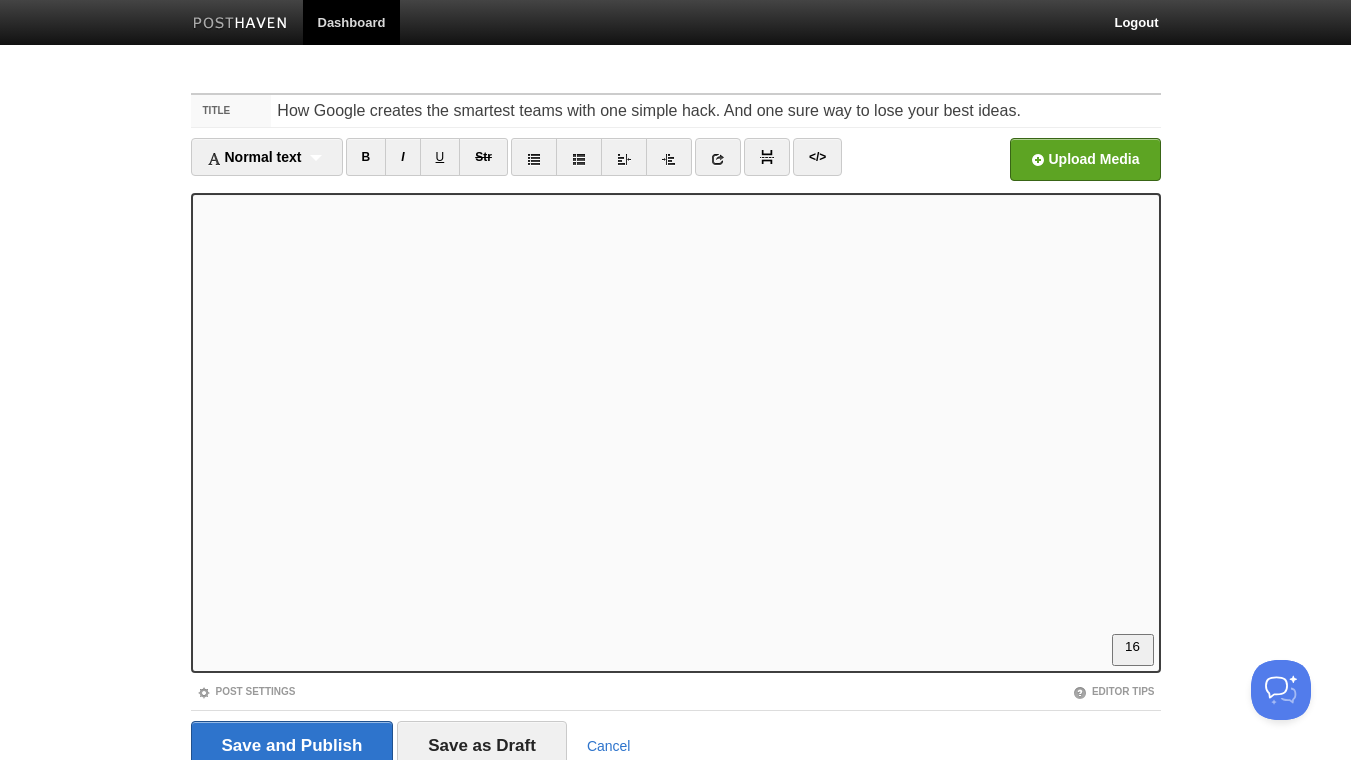 scroll, scrollTop: 648, scrollLeft: 0, axis: vertical 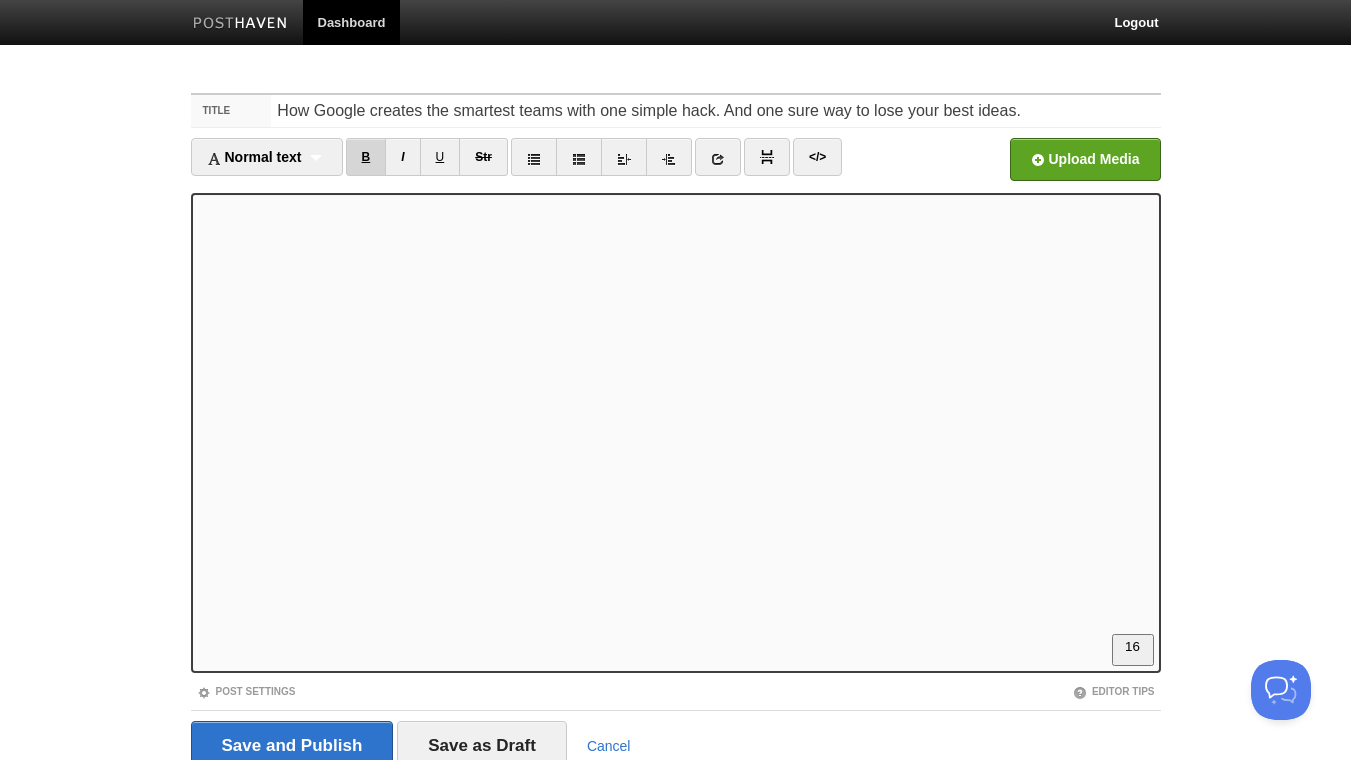 click on "B" at bounding box center [366, 157] 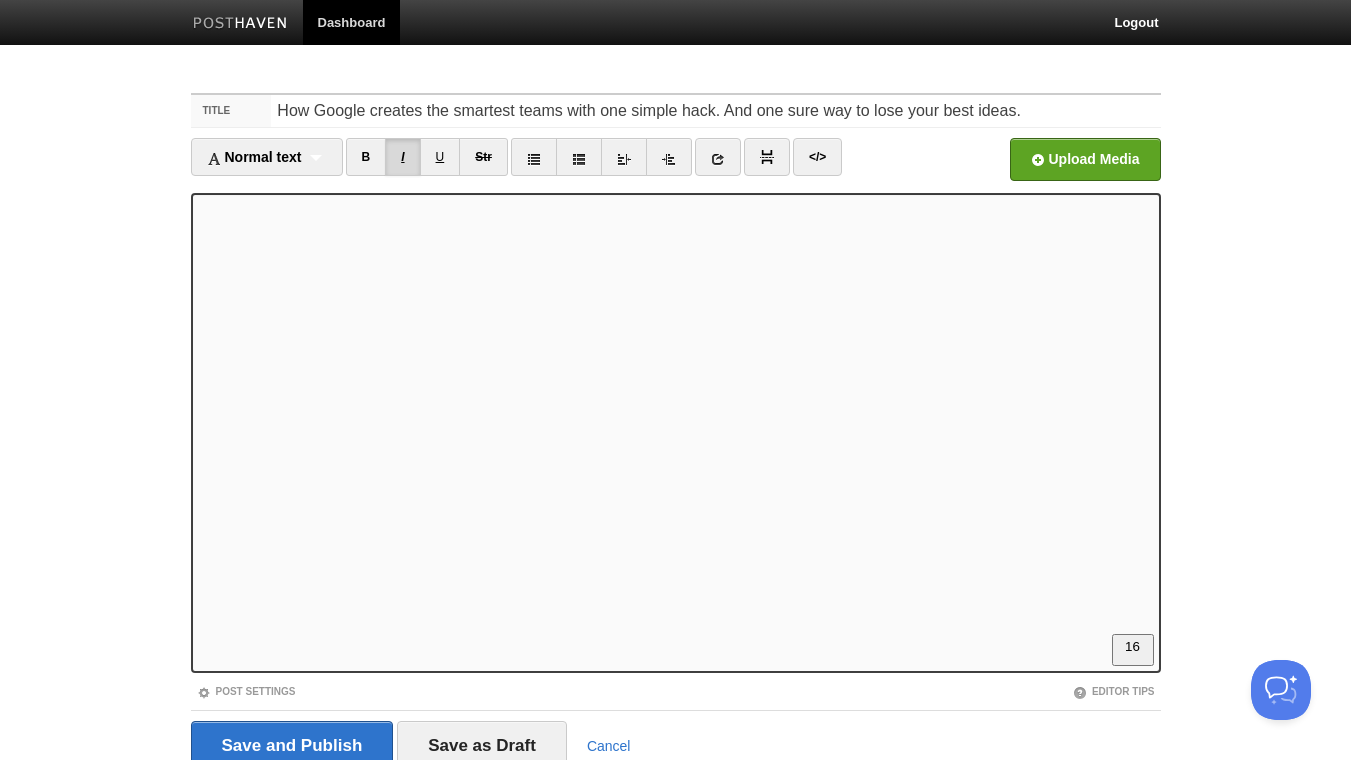 click on "I" at bounding box center (402, 157) 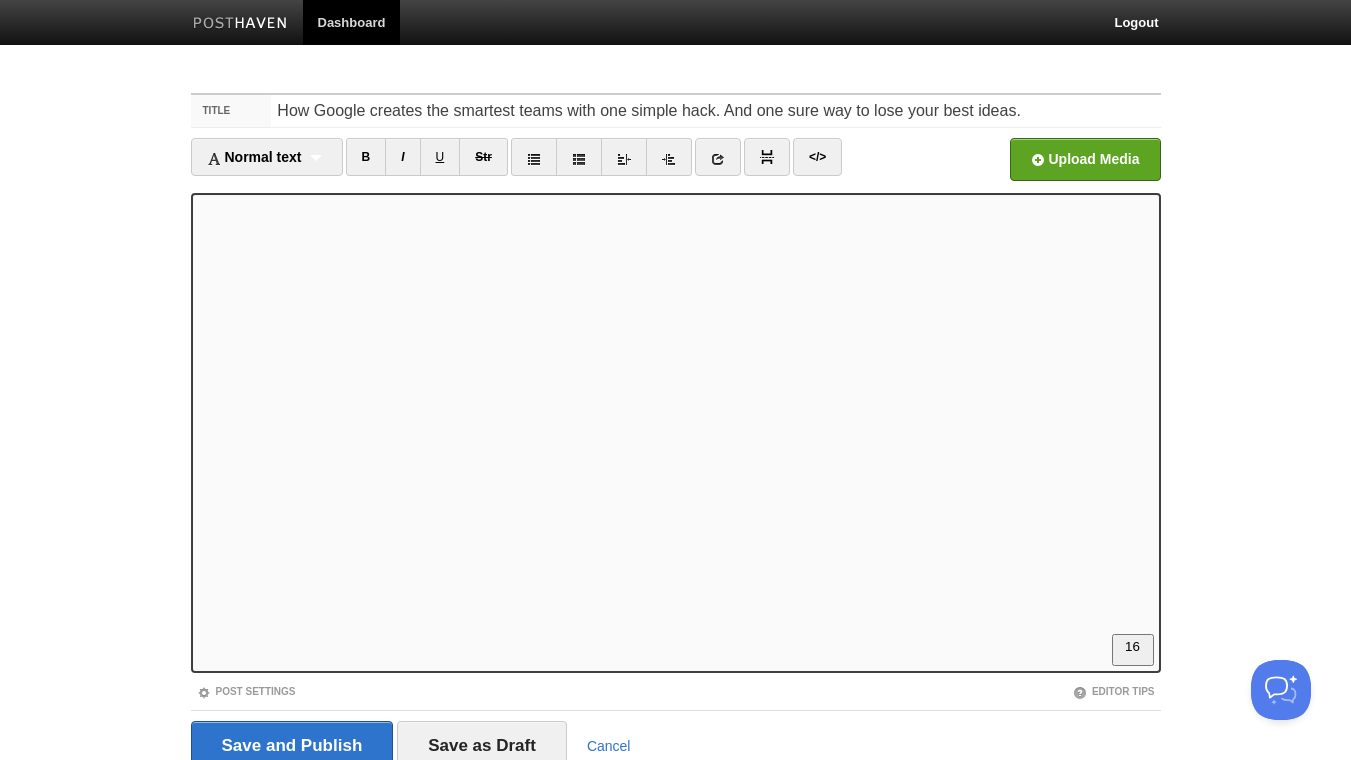 scroll, scrollTop: 756, scrollLeft: 0, axis: vertical 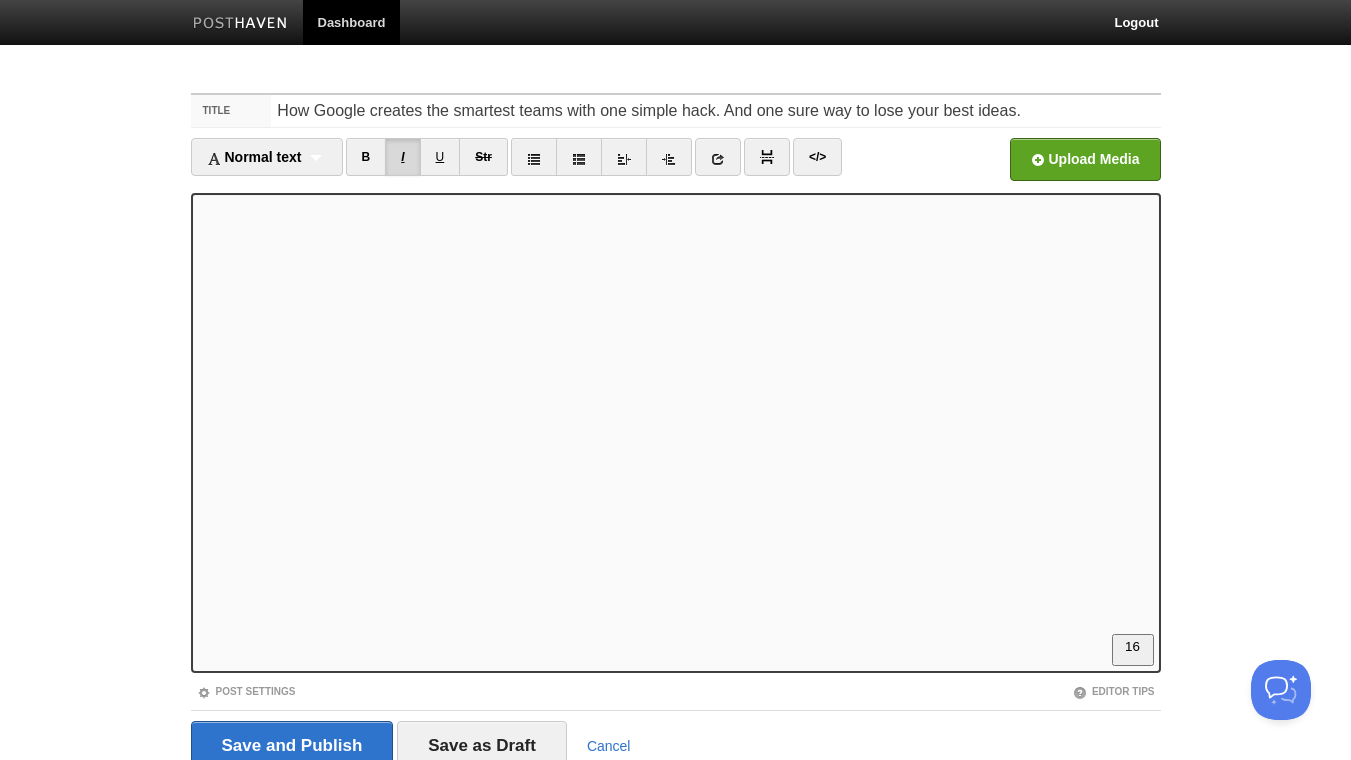 click on "I" at bounding box center (402, 157) 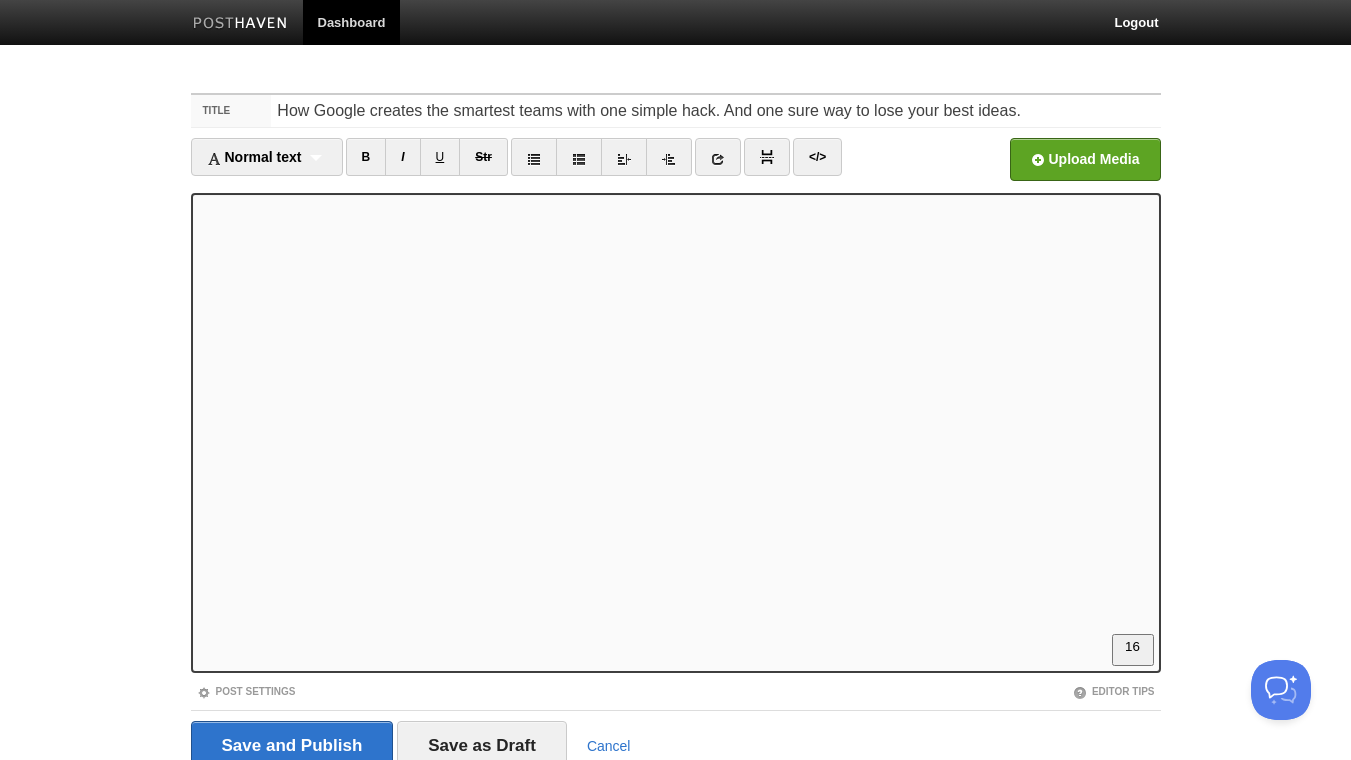 scroll, scrollTop: 864, scrollLeft: 0, axis: vertical 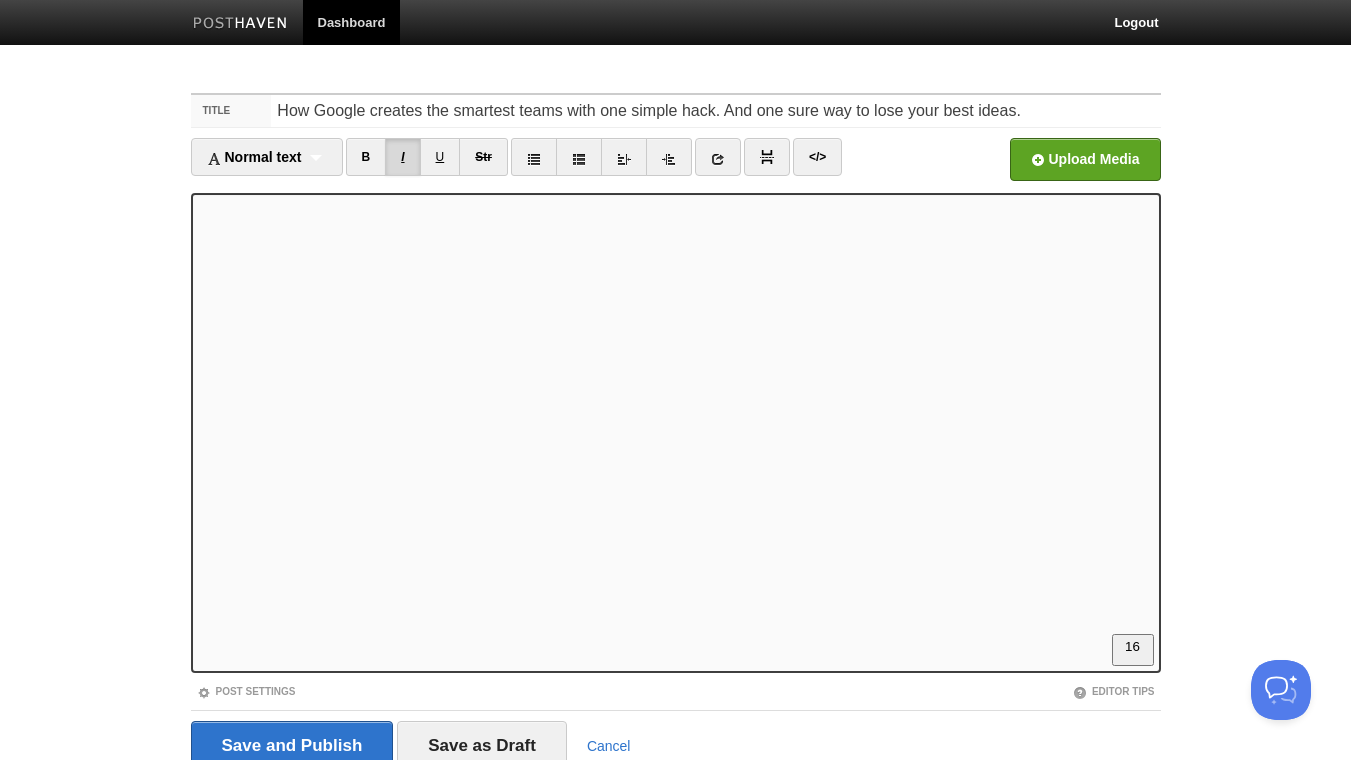 click on "I" at bounding box center (402, 157) 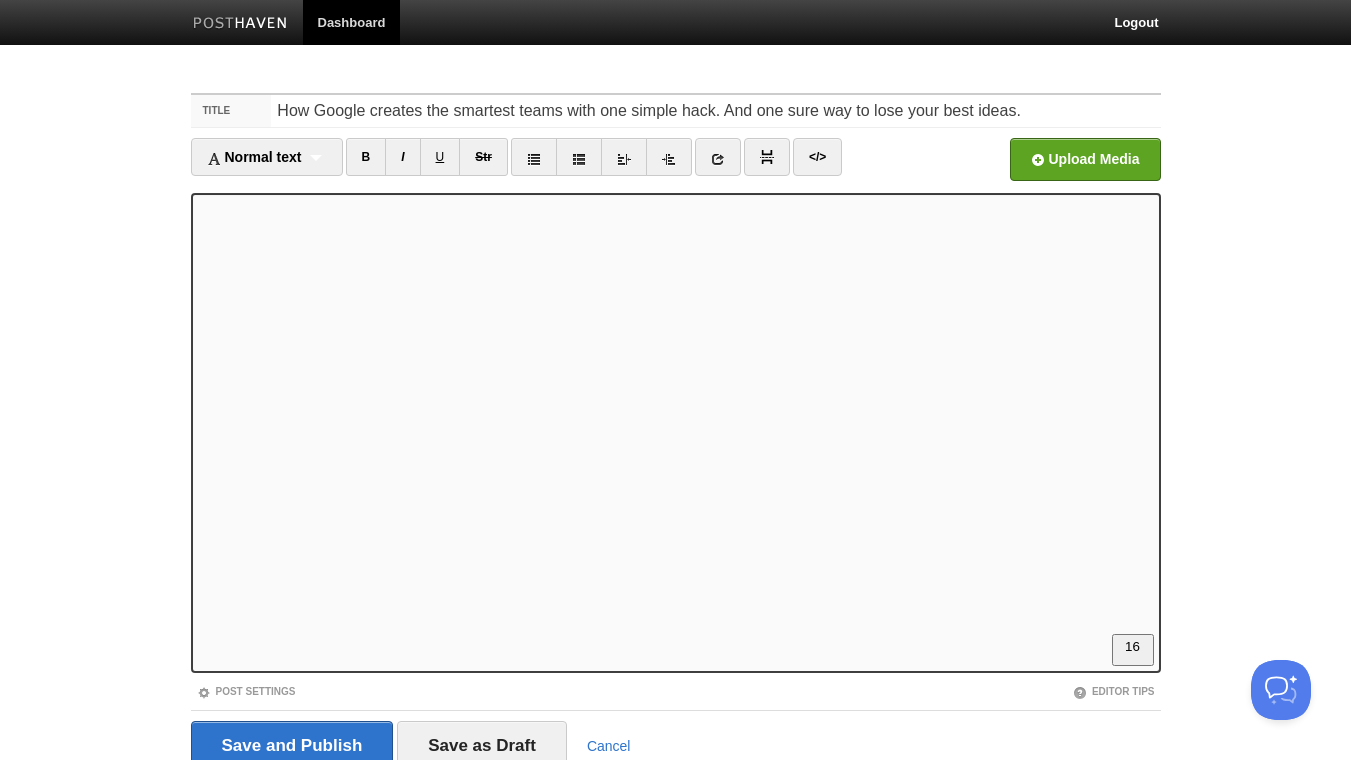 click at bounding box center (676, 433) 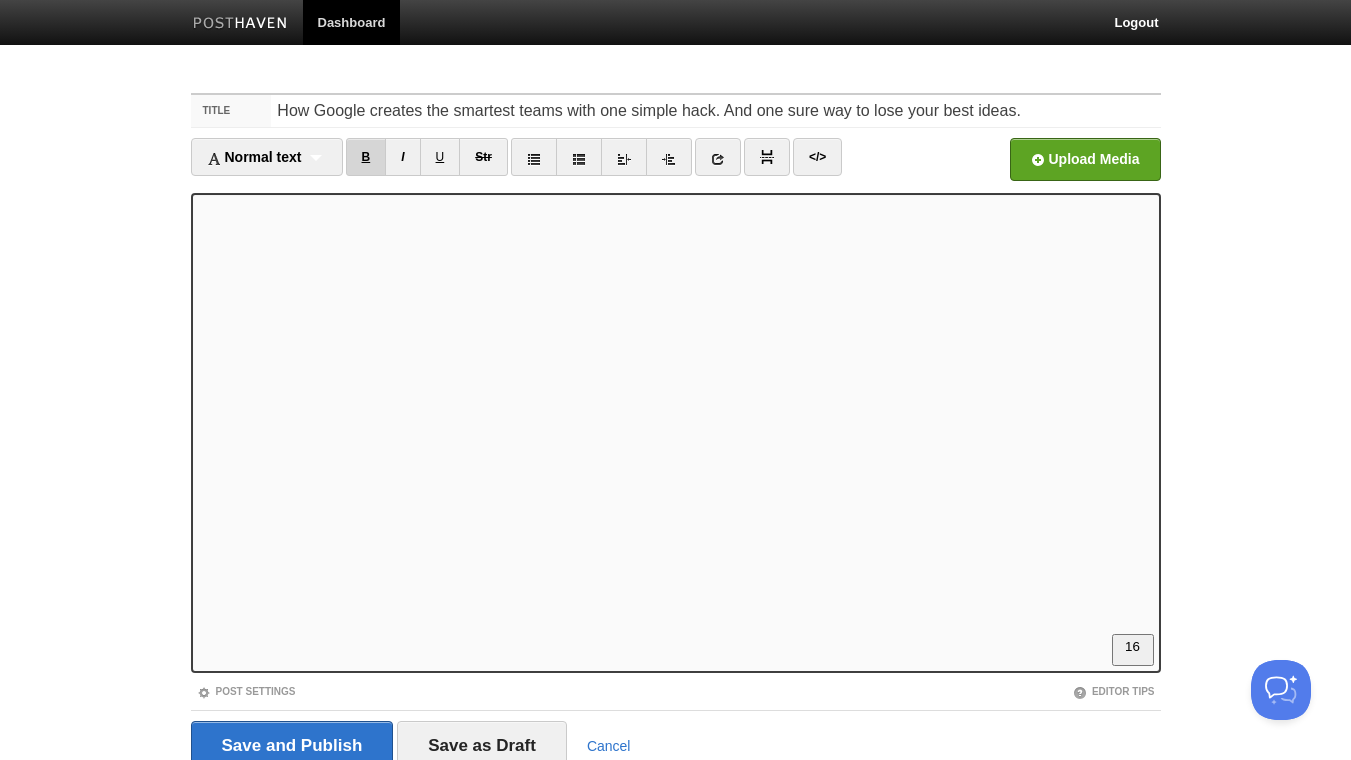 click on "B" at bounding box center (366, 157) 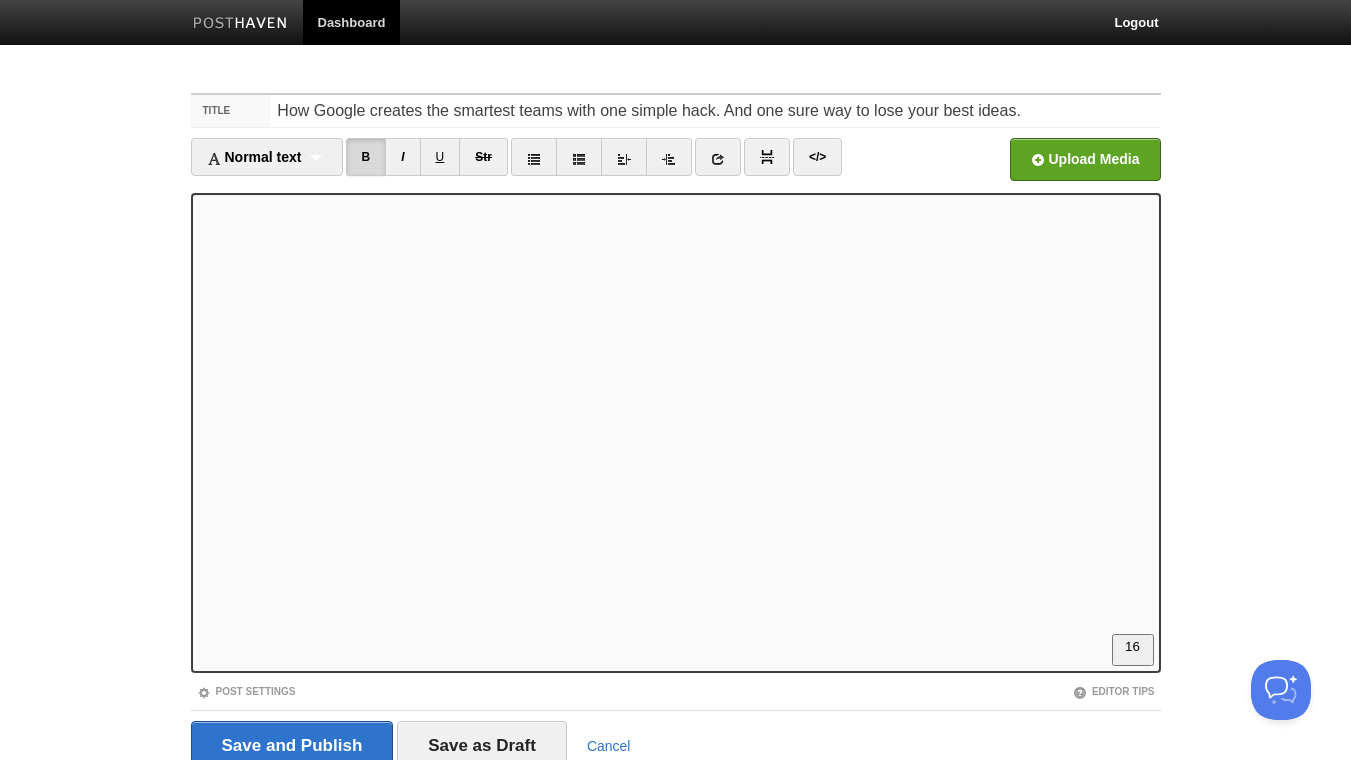 scroll, scrollTop: 972, scrollLeft: 0, axis: vertical 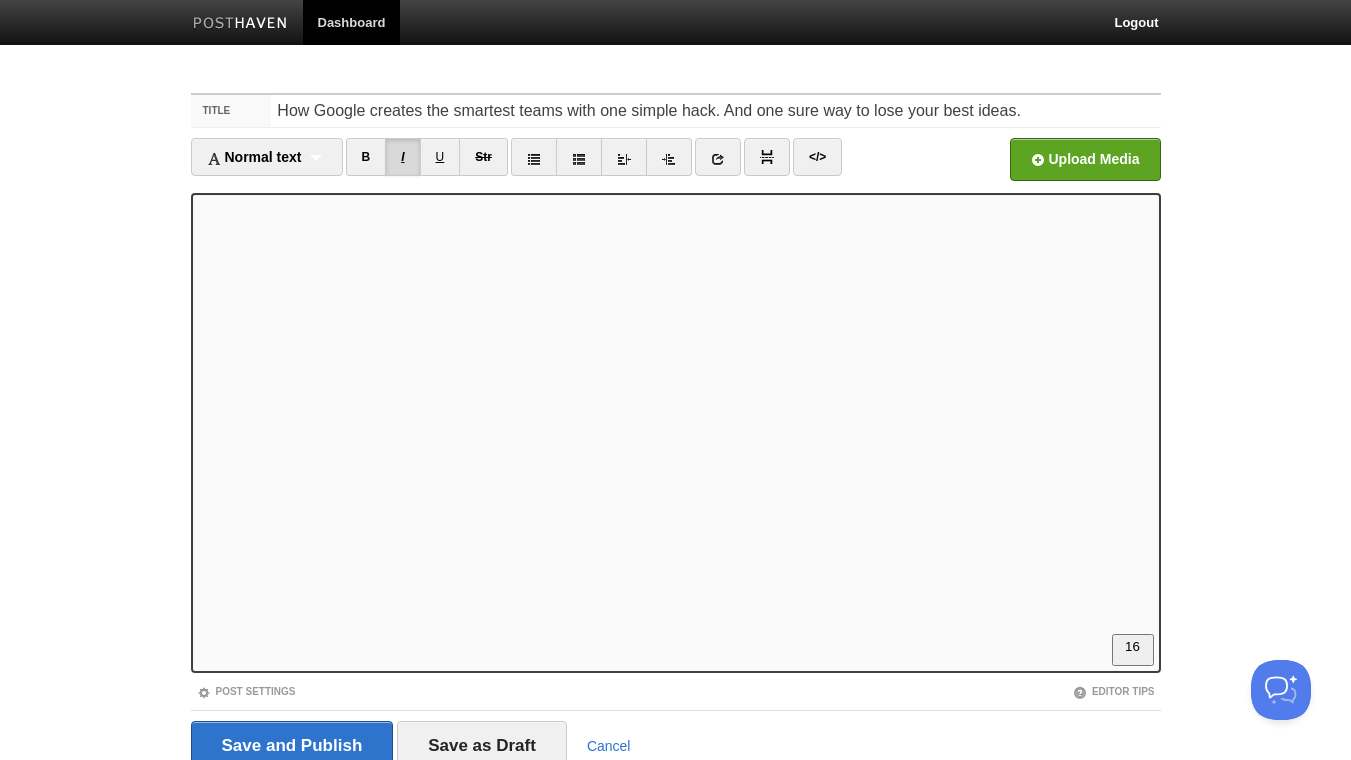 click on "I" at bounding box center (402, 157) 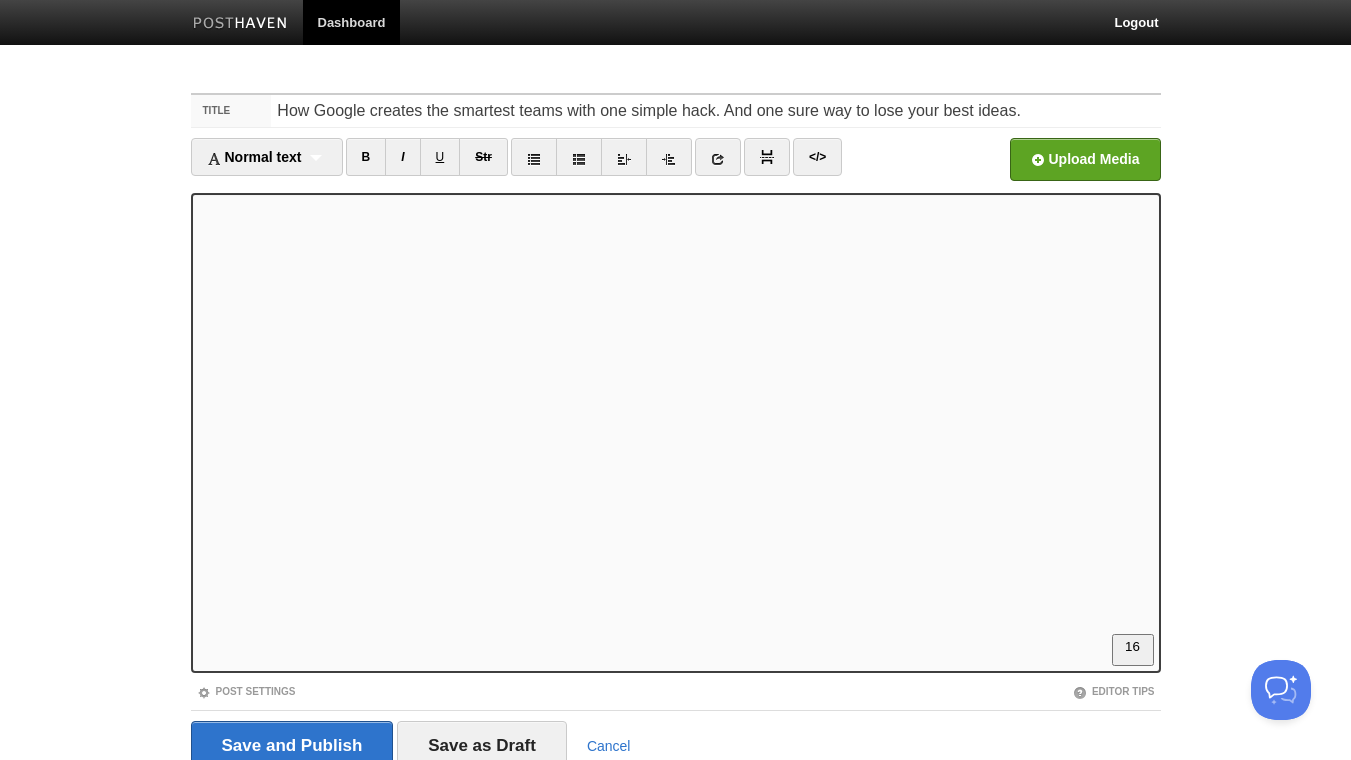 scroll, scrollTop: 987, scrollLeft: 0, axis: vertical 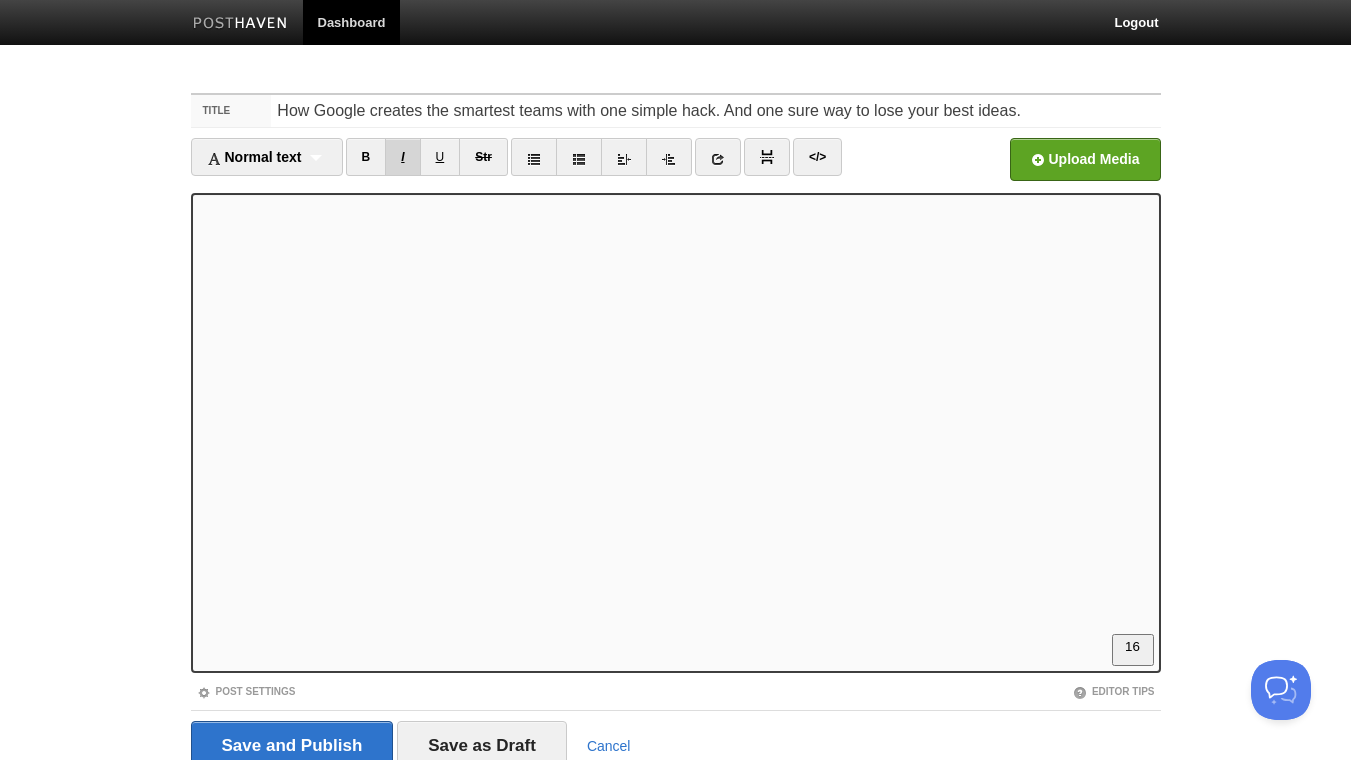 click on "I" at bounding box center [402, 157] 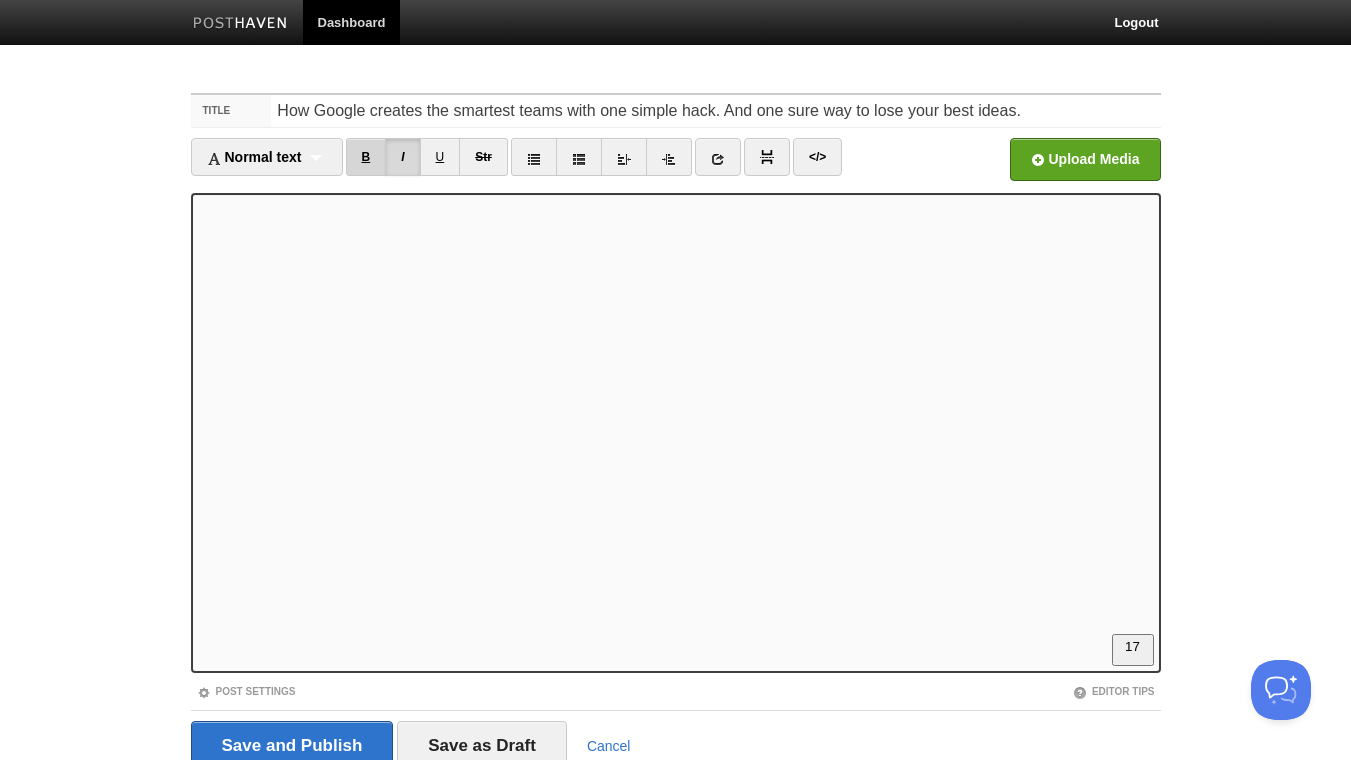 click on "B" at bounding box center [366, 157] 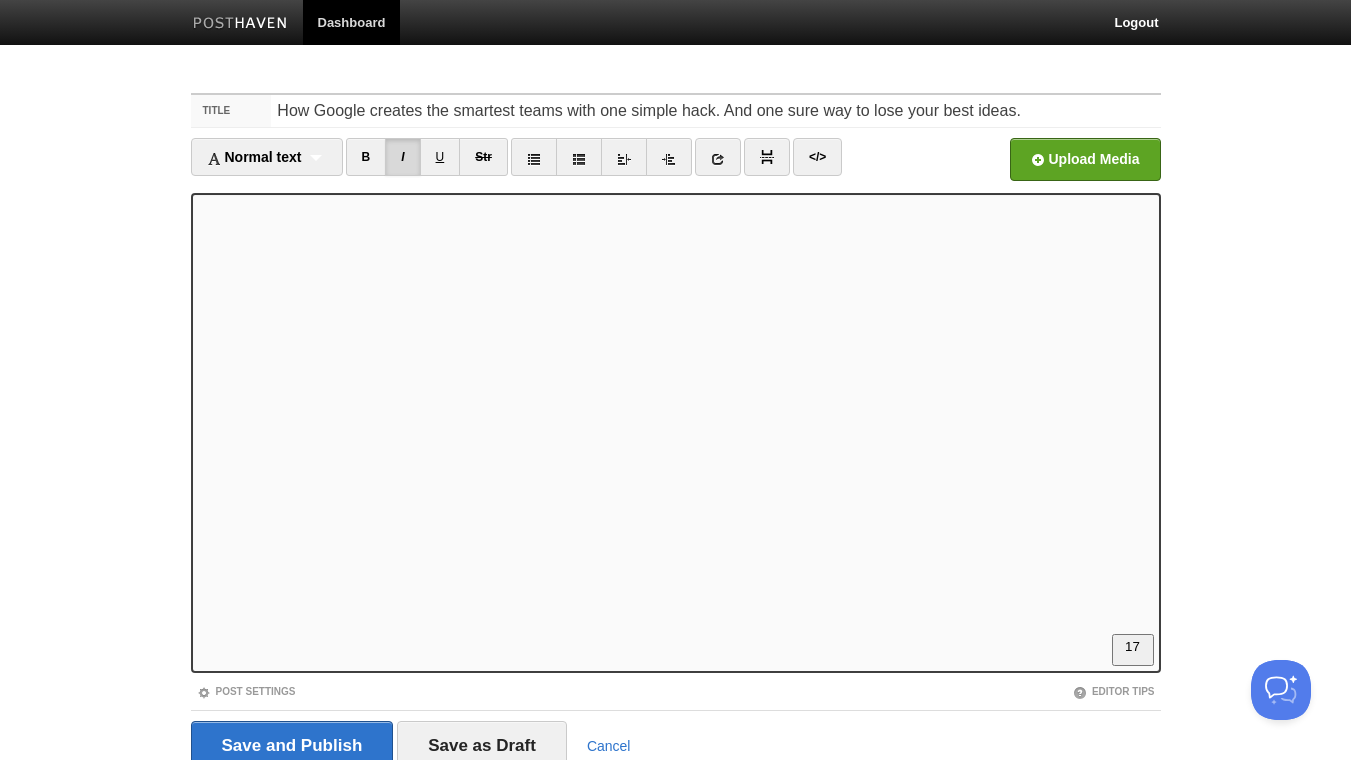 scroll, scrollTop: 1311, scrollLeft: 0, axis: vertical 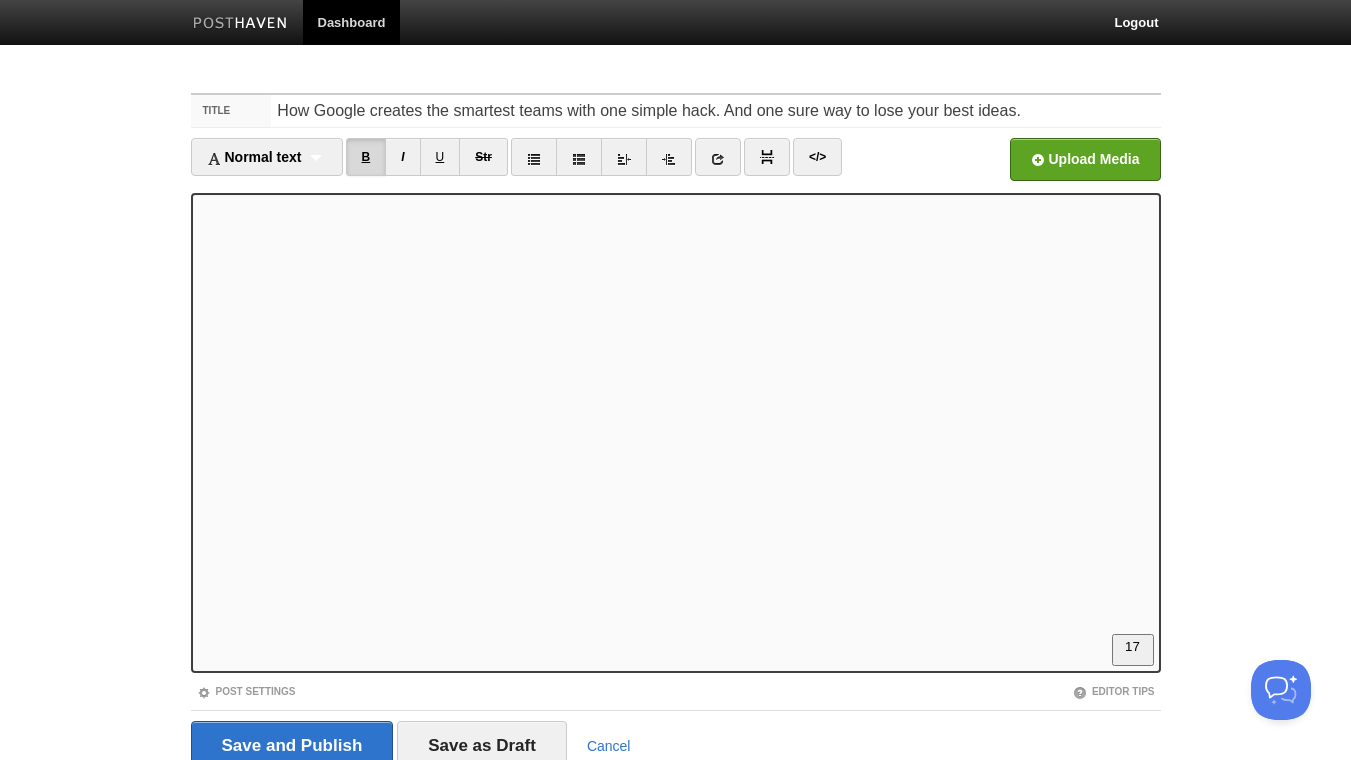 click on "B" at bounding box center [366, 157] 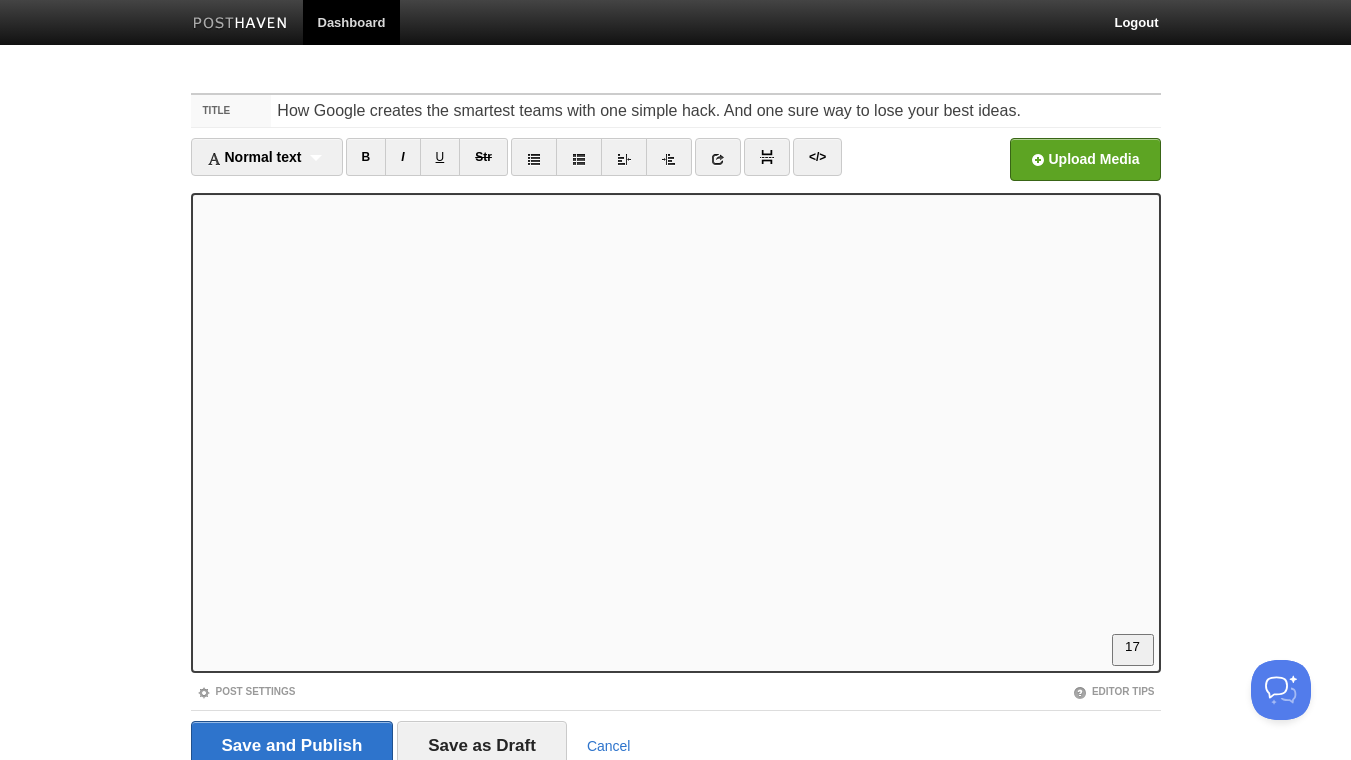 scroll, scrollTop: 1315, scrollLeft: 0, axis: vertical 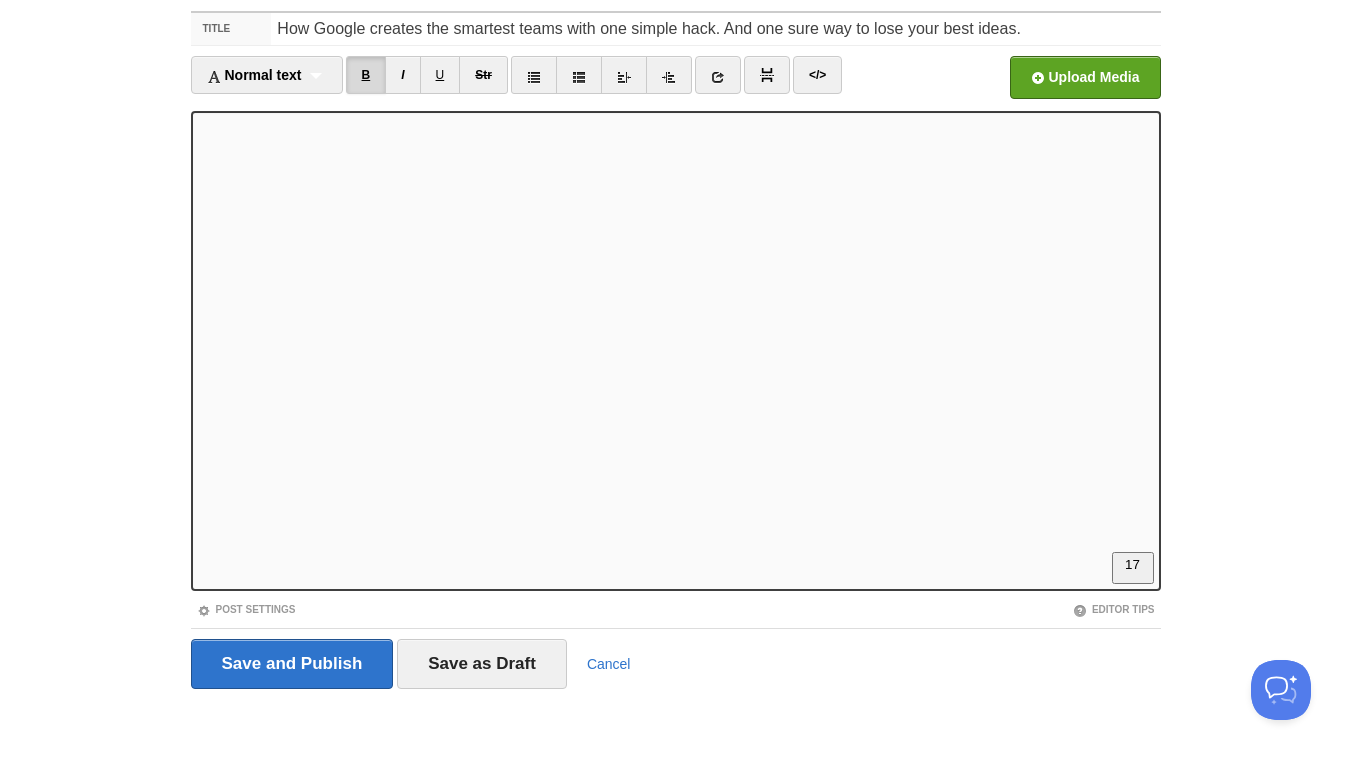 click on "B" at bounding box center (366, 75) 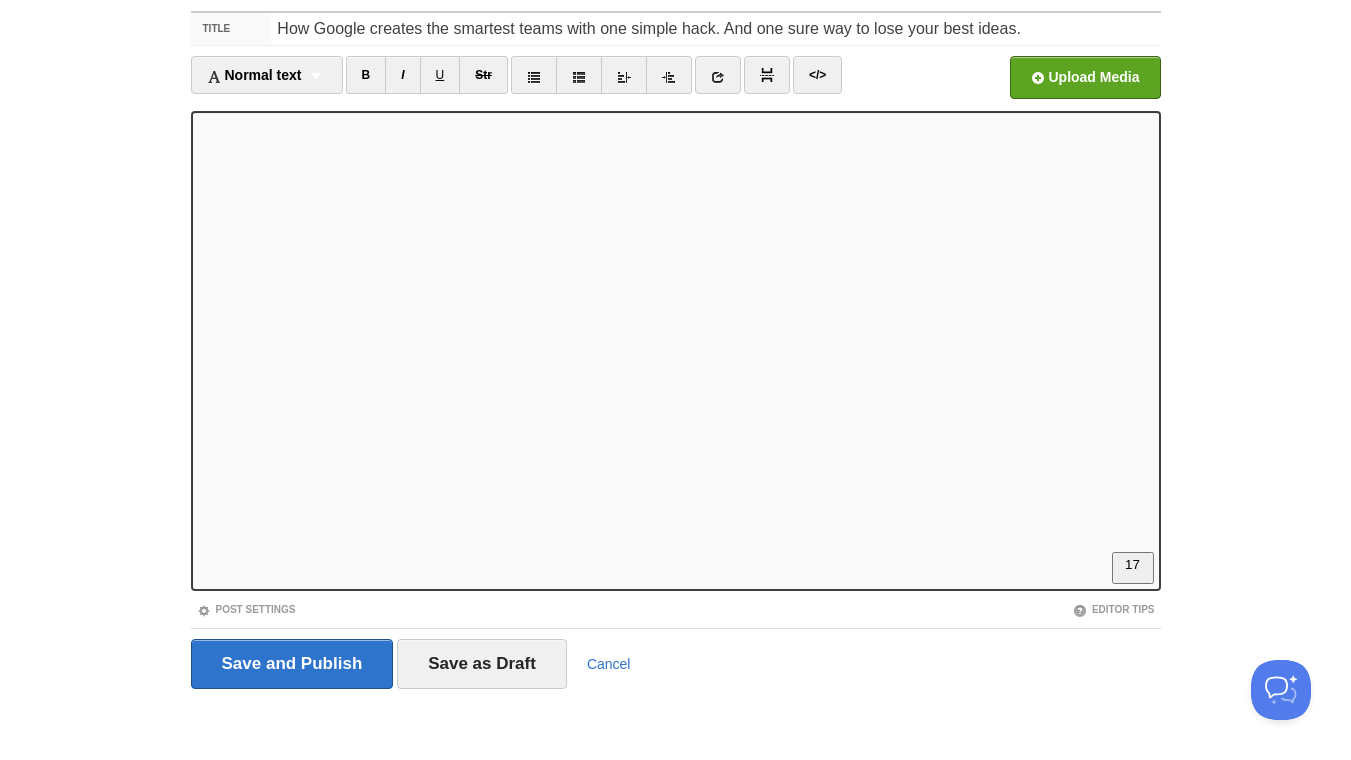 scroll, scrollTop: 1278, scrollLeft: 0, axis: vertical 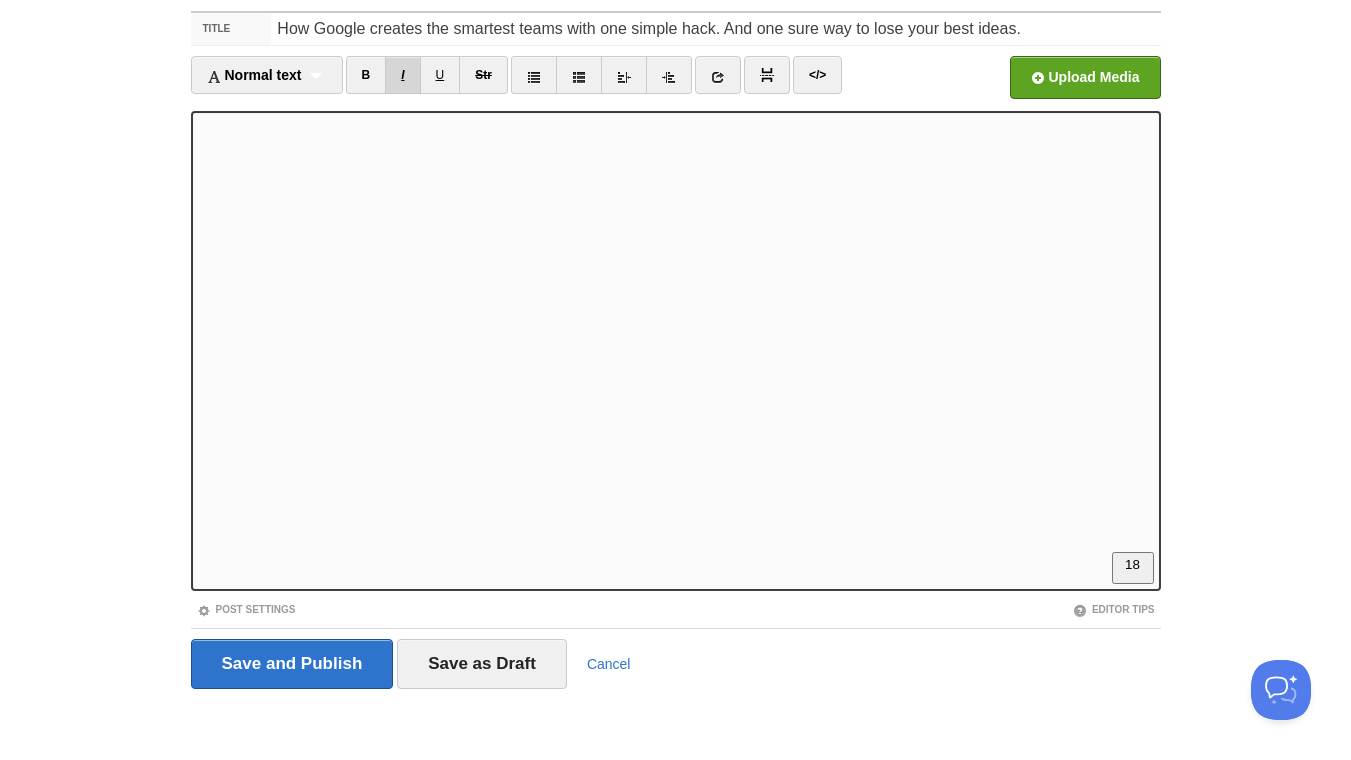 click on "I" at bounding box center [402, 75] 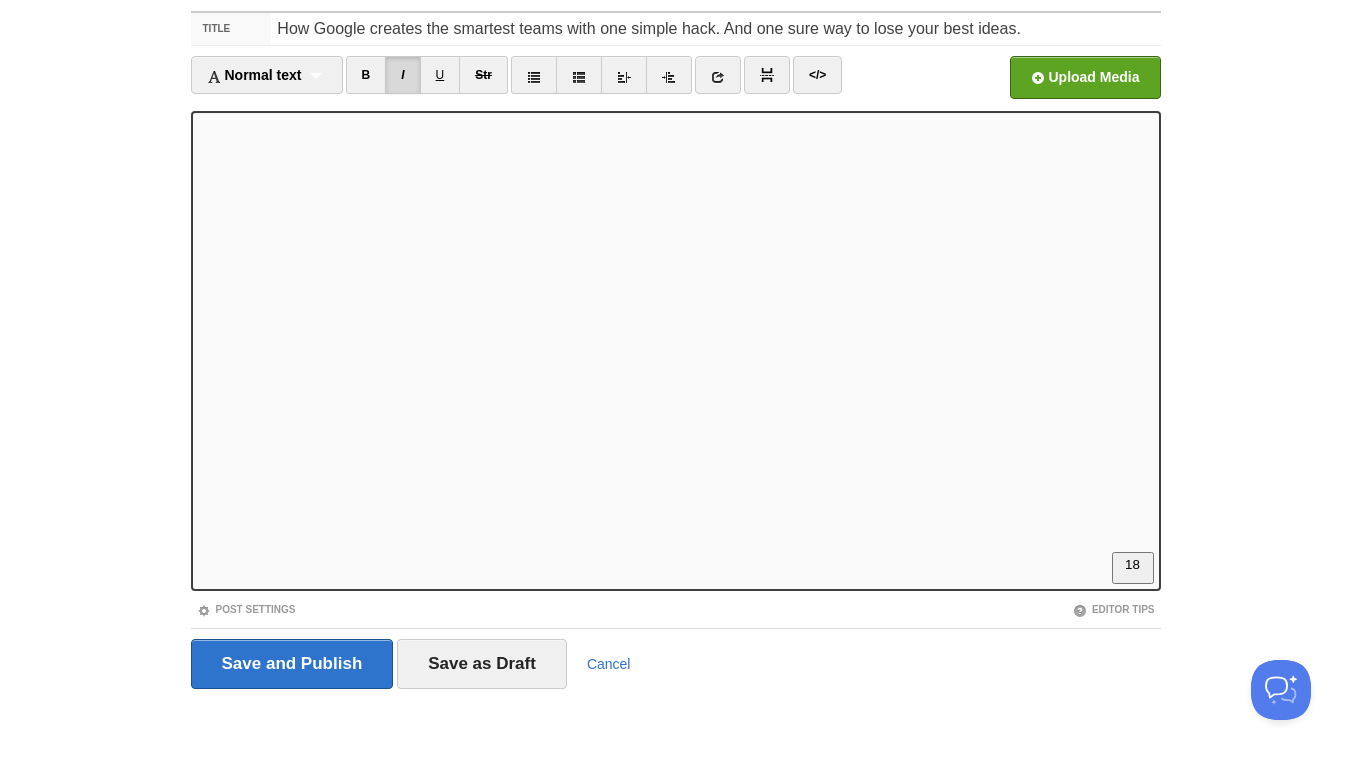 scroll, scrollTop: 0, scrollLeft: 0, axis: both 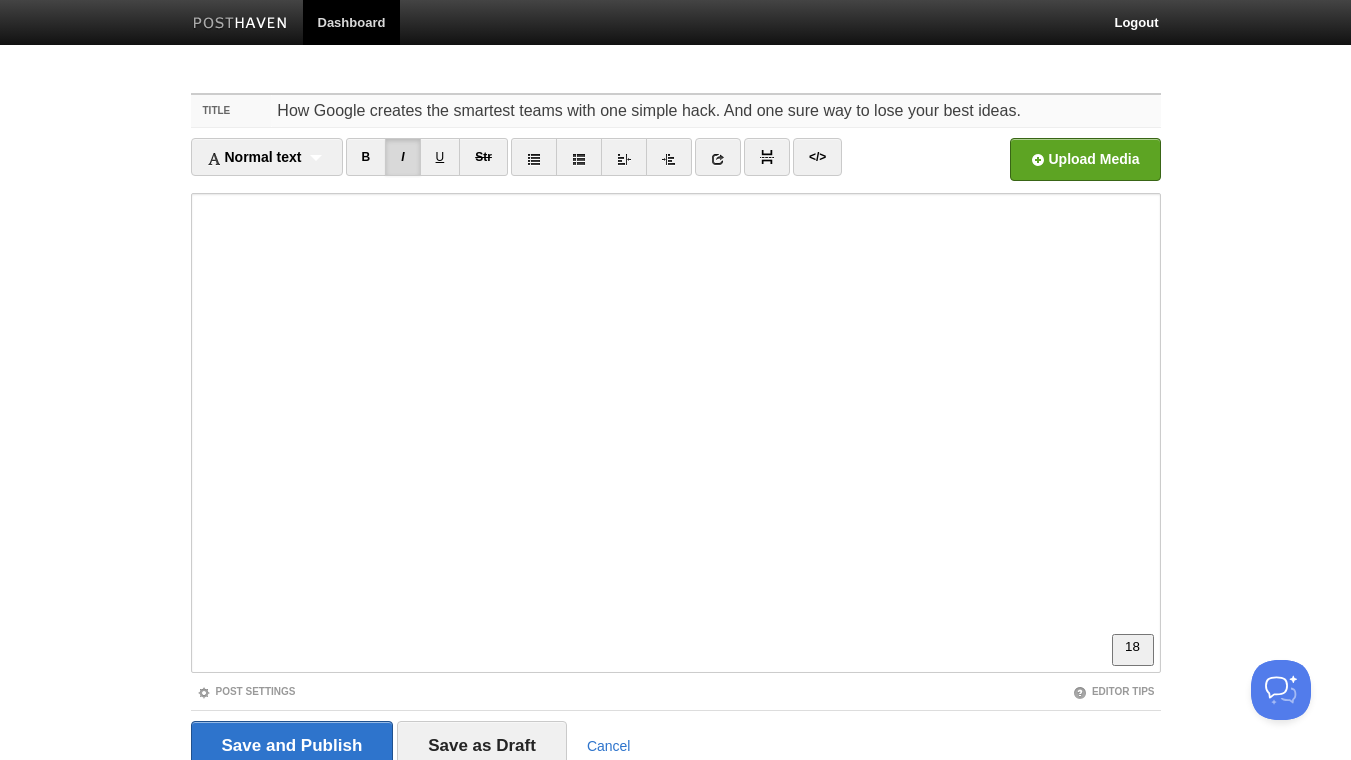click on "How Google creates the smartest teams with one simple hack. And one sure way to lose your best ideas." at bounding box center (715, 111) 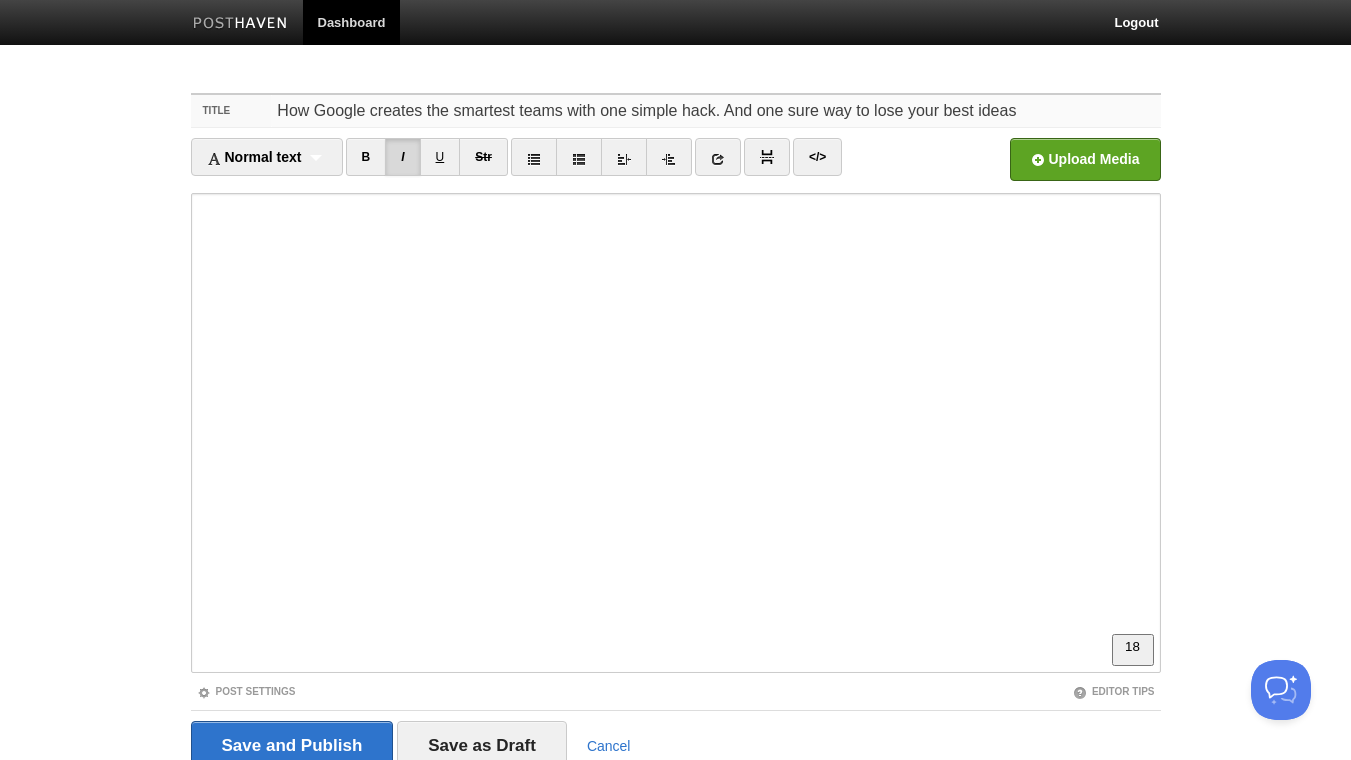 type on "How Google creates the smartest teams with one simple hack. And one sure way to lose your best ideas." 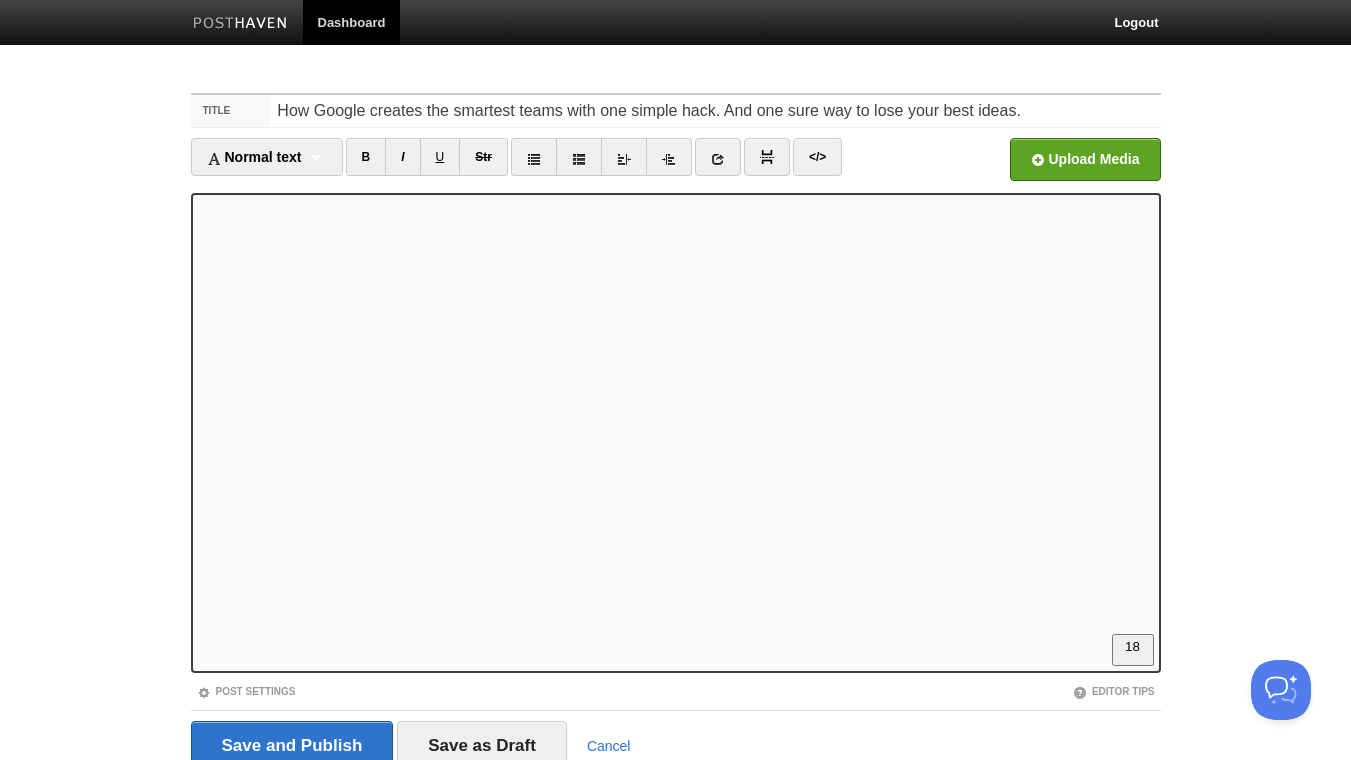 scroll, scrollTop: 0, scrollLeft: 0, axis: both 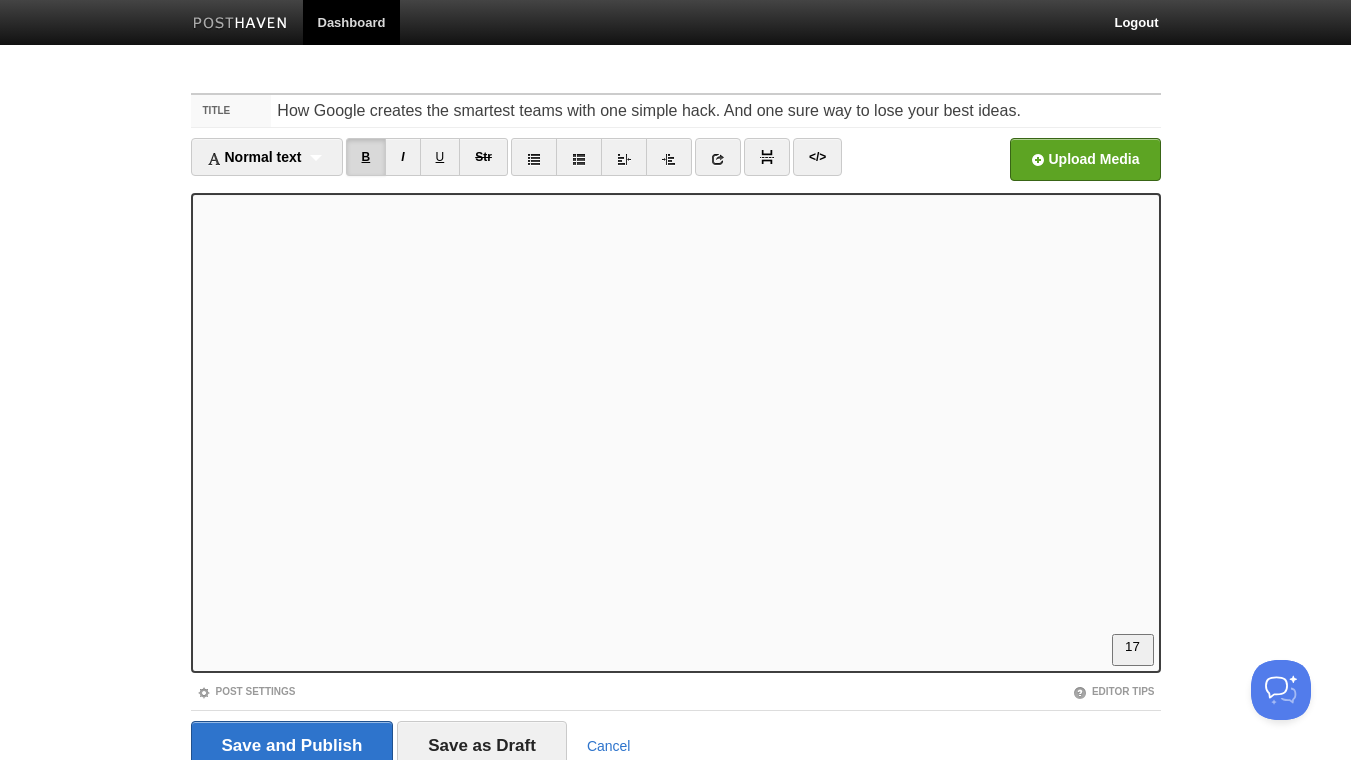 click on "B" at bounding box center [366, 157] 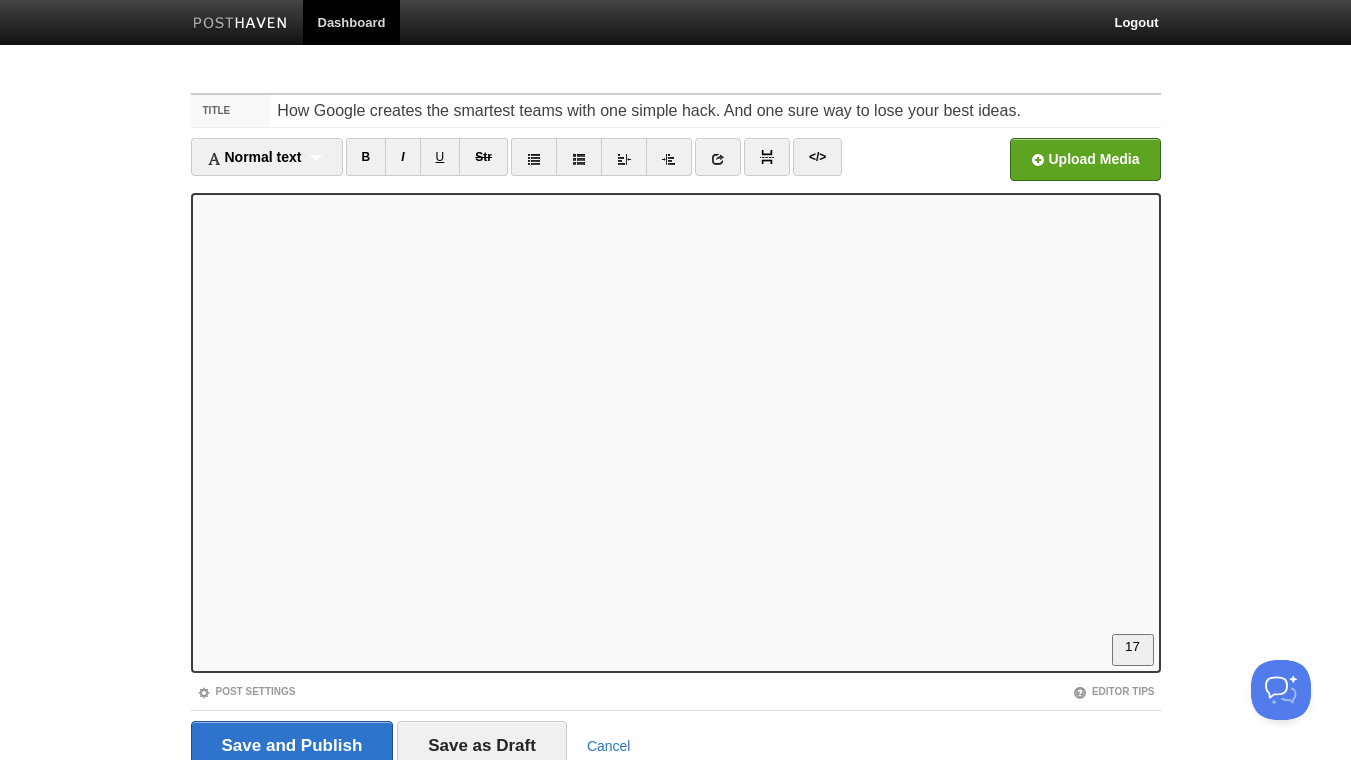scroll, scrollTop: 216, scrollLeft: 0, axis: vertical 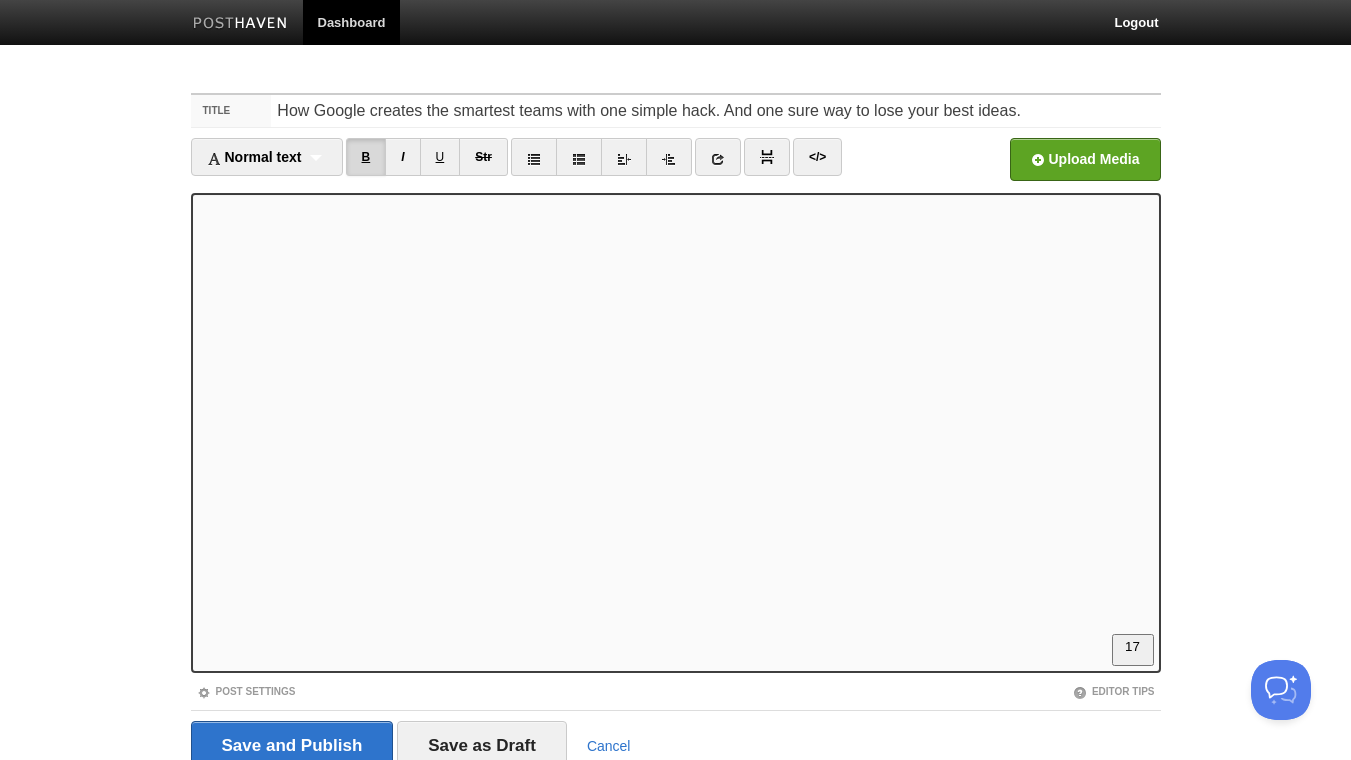 click on "B" at bounding box center [366, 157] 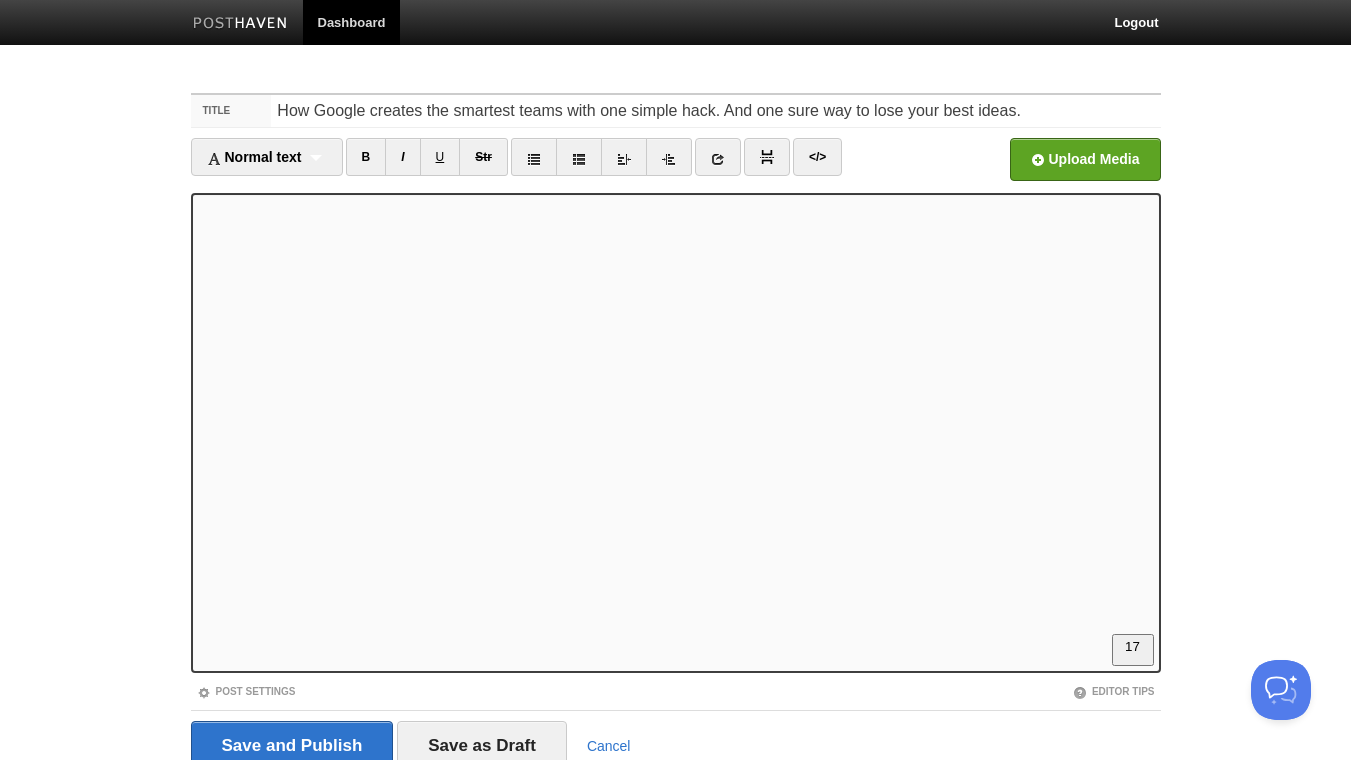 scroll, scrollTop: 648, scrollLeft: 0, axis: vertical 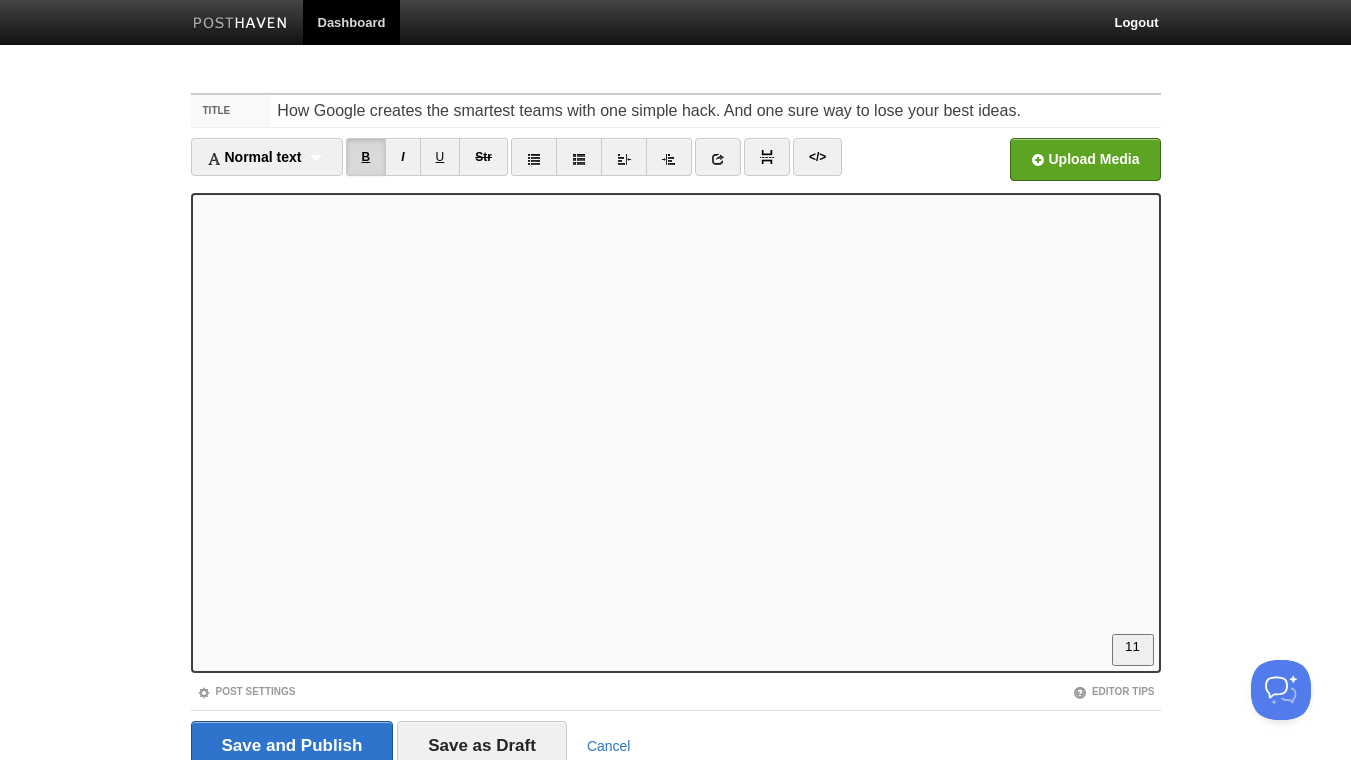 click on "B" at bounding box center [366, 157] 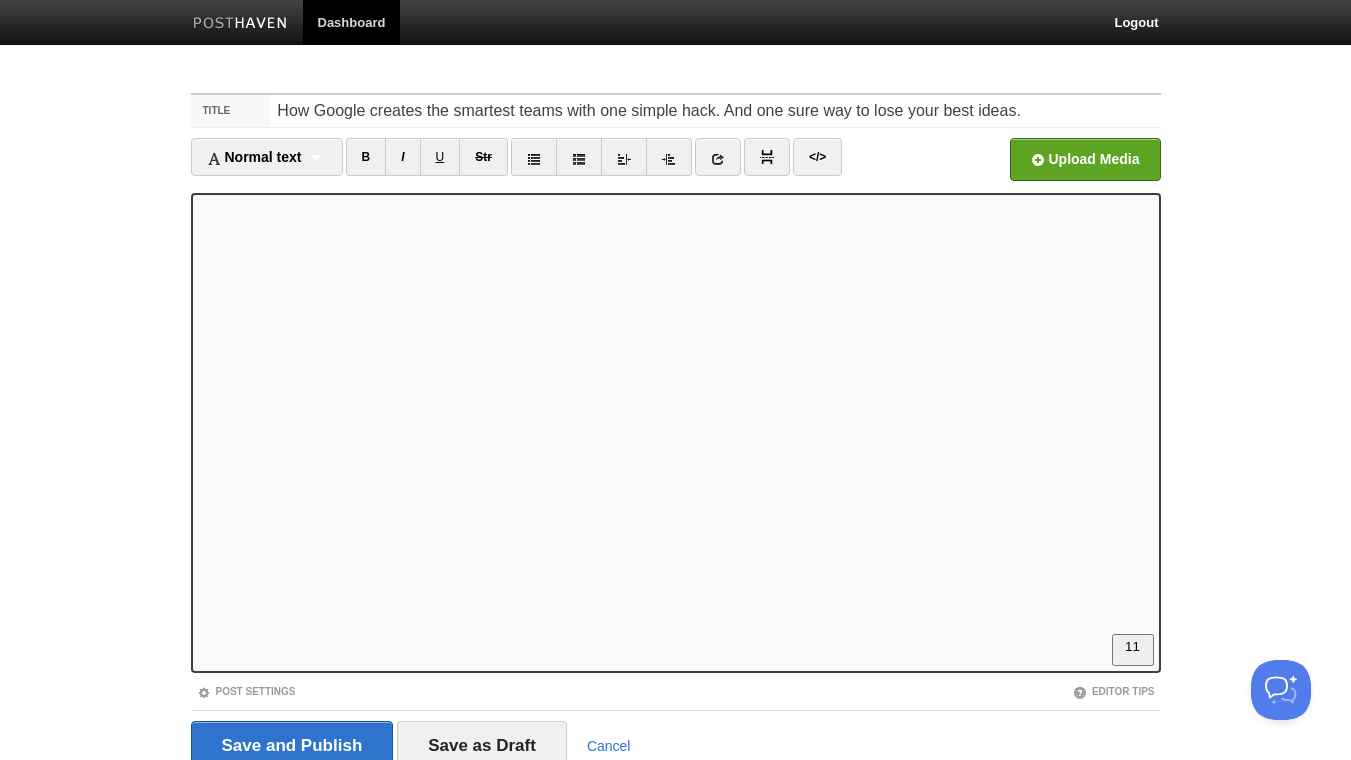 scroll, scrollTop: 1080, scrollLeft: 0, axis: vertical 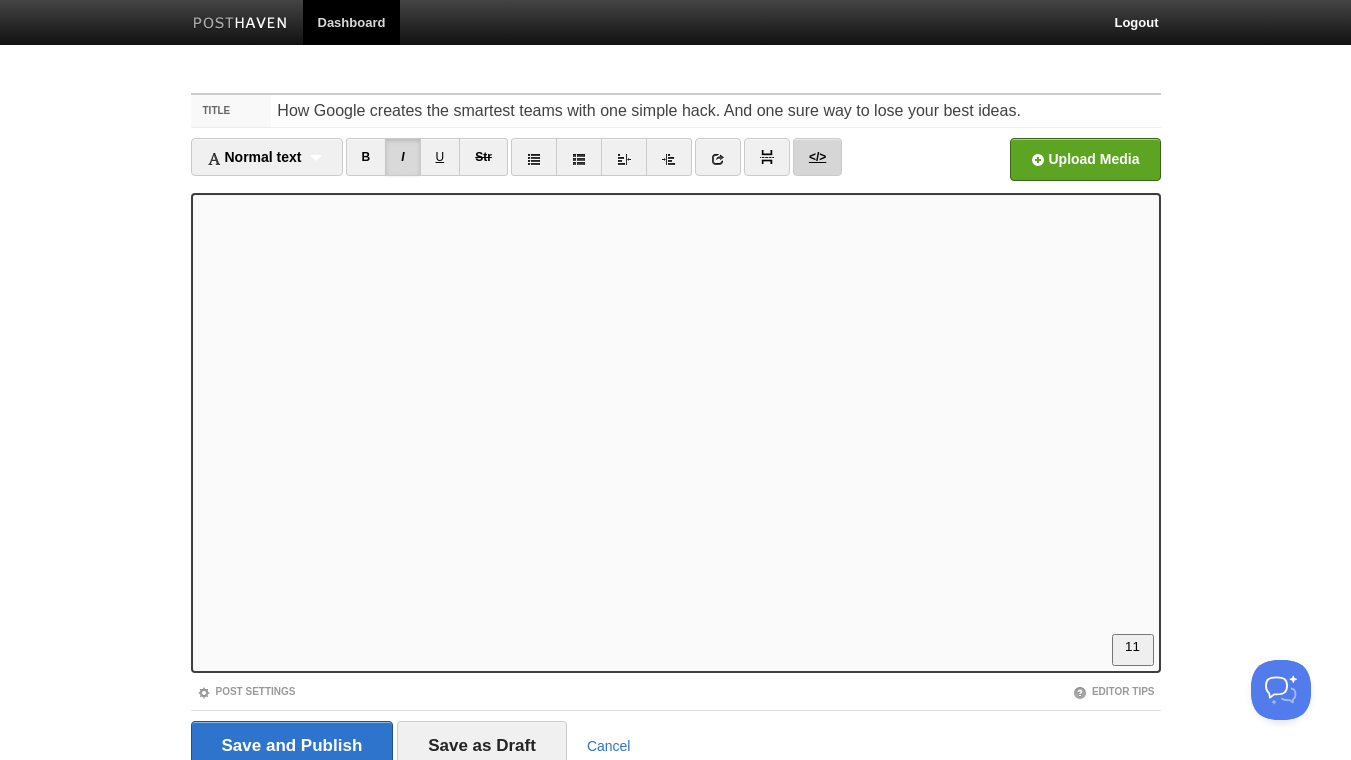 click on "</>" at bounding box center [817, 157] 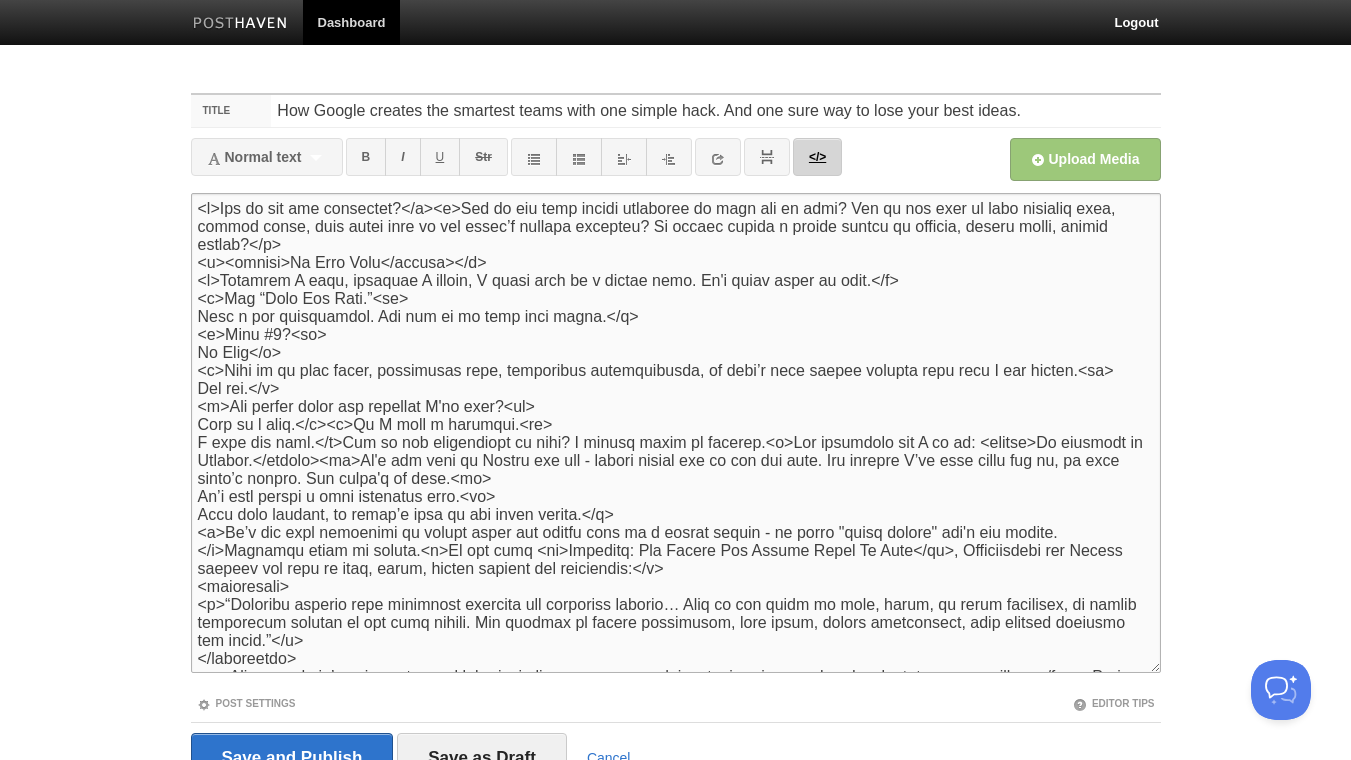 scroll, scrollTop: 591, scrollLeft: 0, axis: vertical 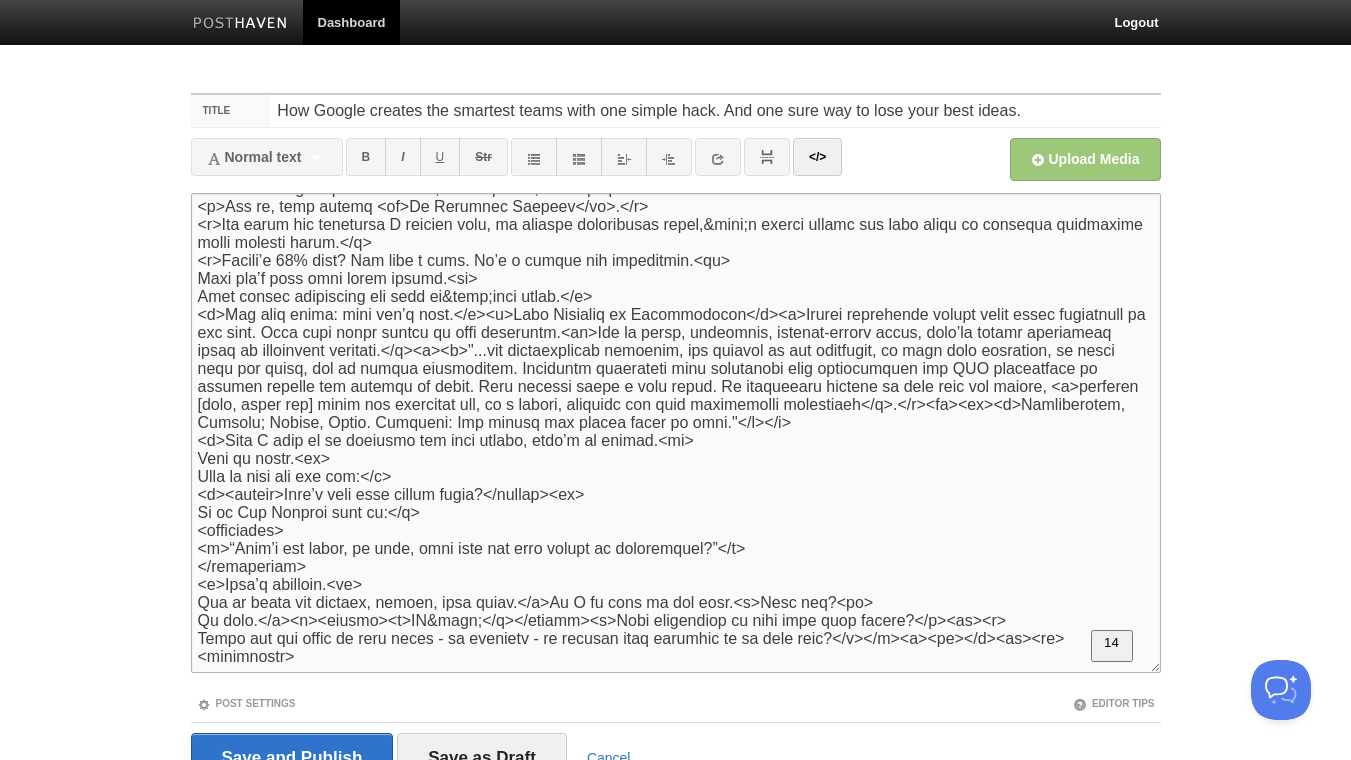 drag, startPoint x: 367, startPoint y: 661, endPoint x: 251, endPoint y: 661, distance: 116 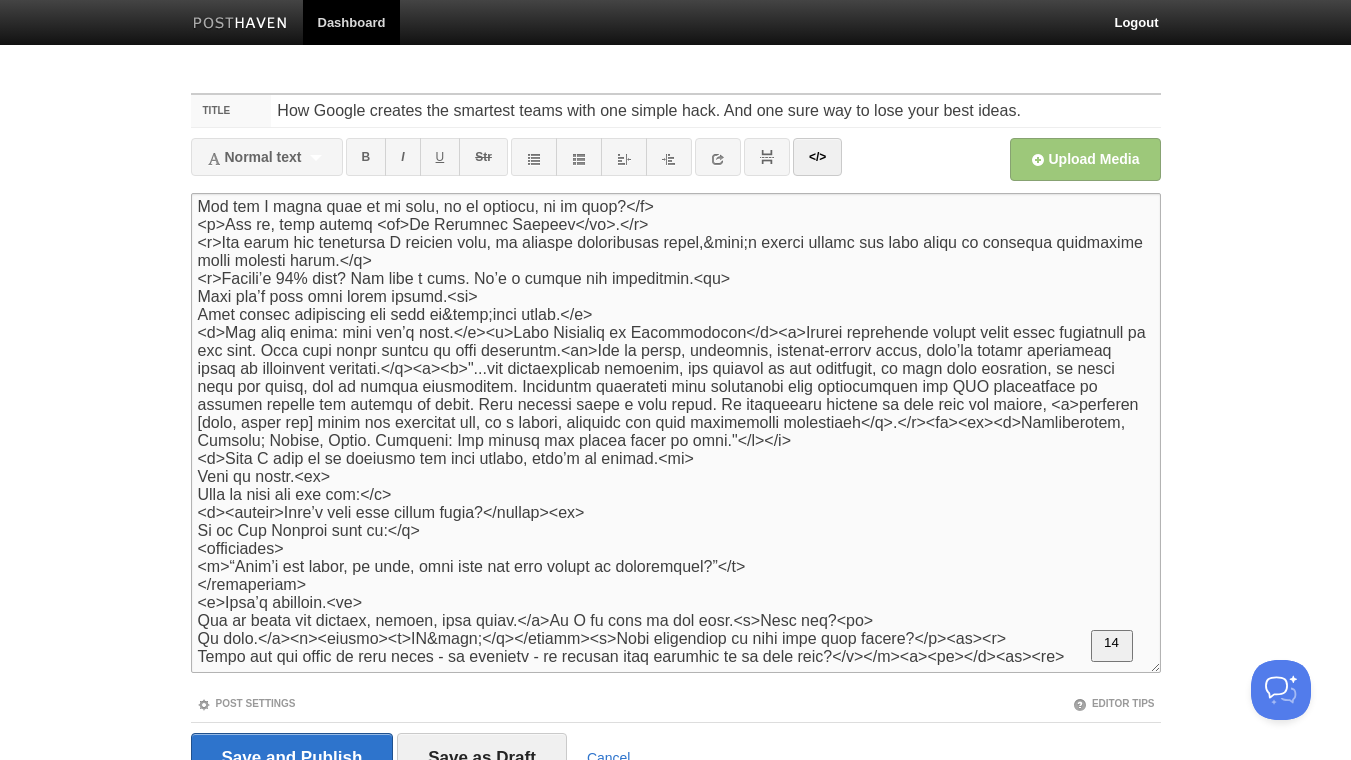 scroll, scrollTop: 598, scrollLeft: 0, axis: vertical 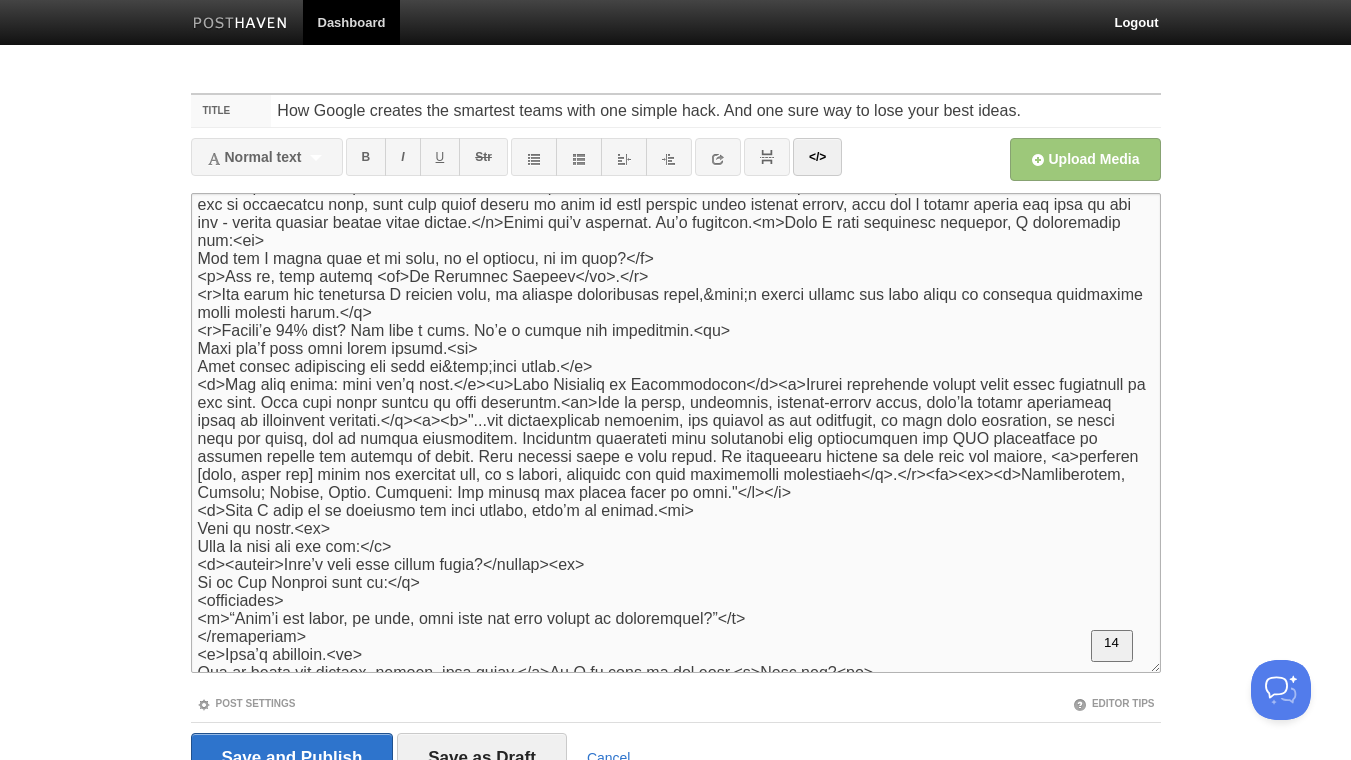 click at bounding box center [676, 433] 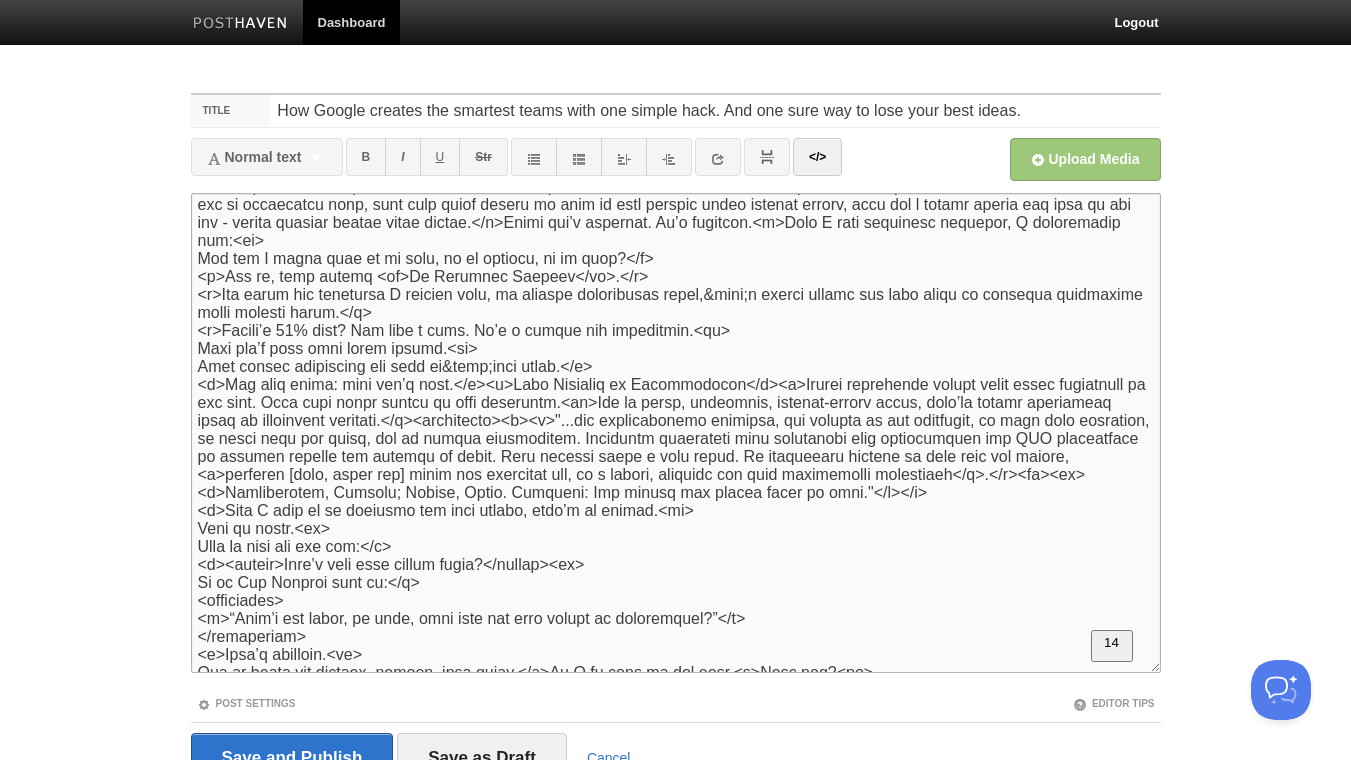 click at bounding box center [676, 433] 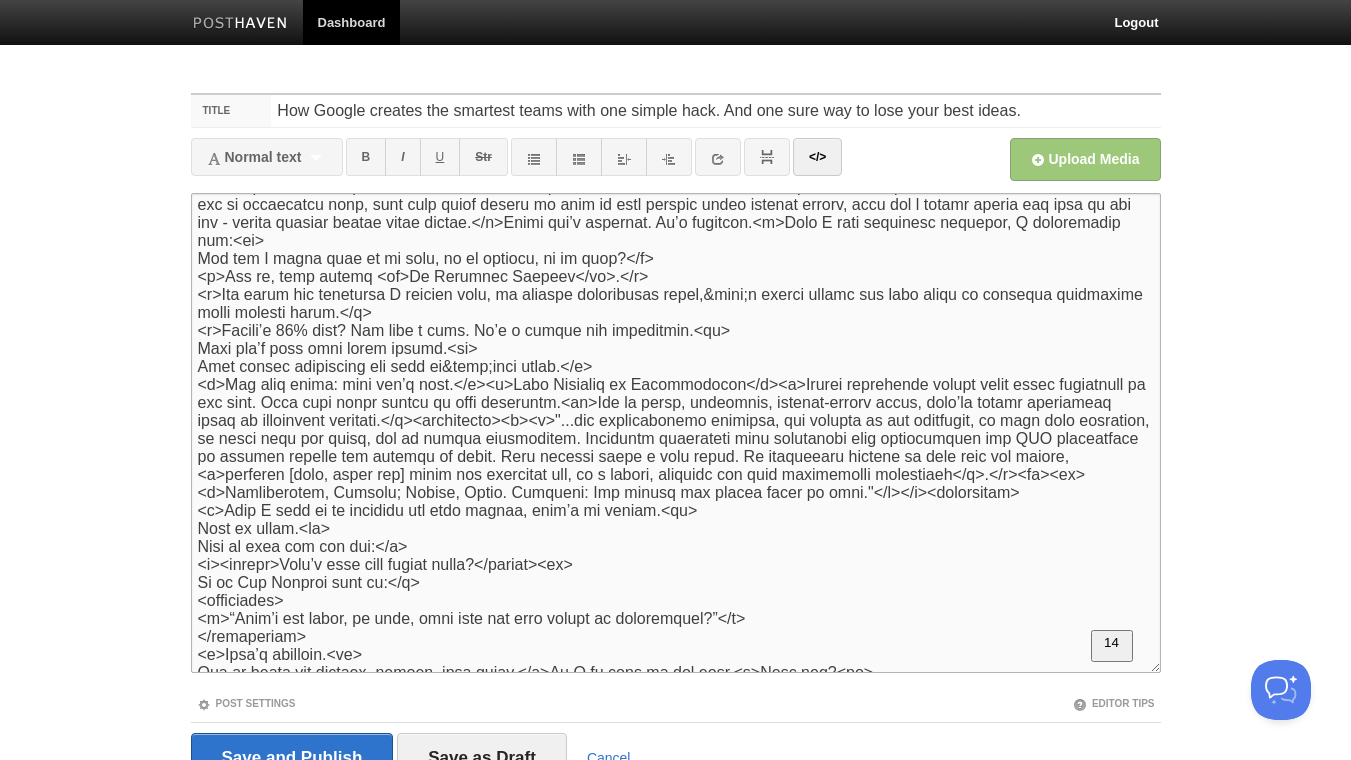 click at bounding box center (676, 433) 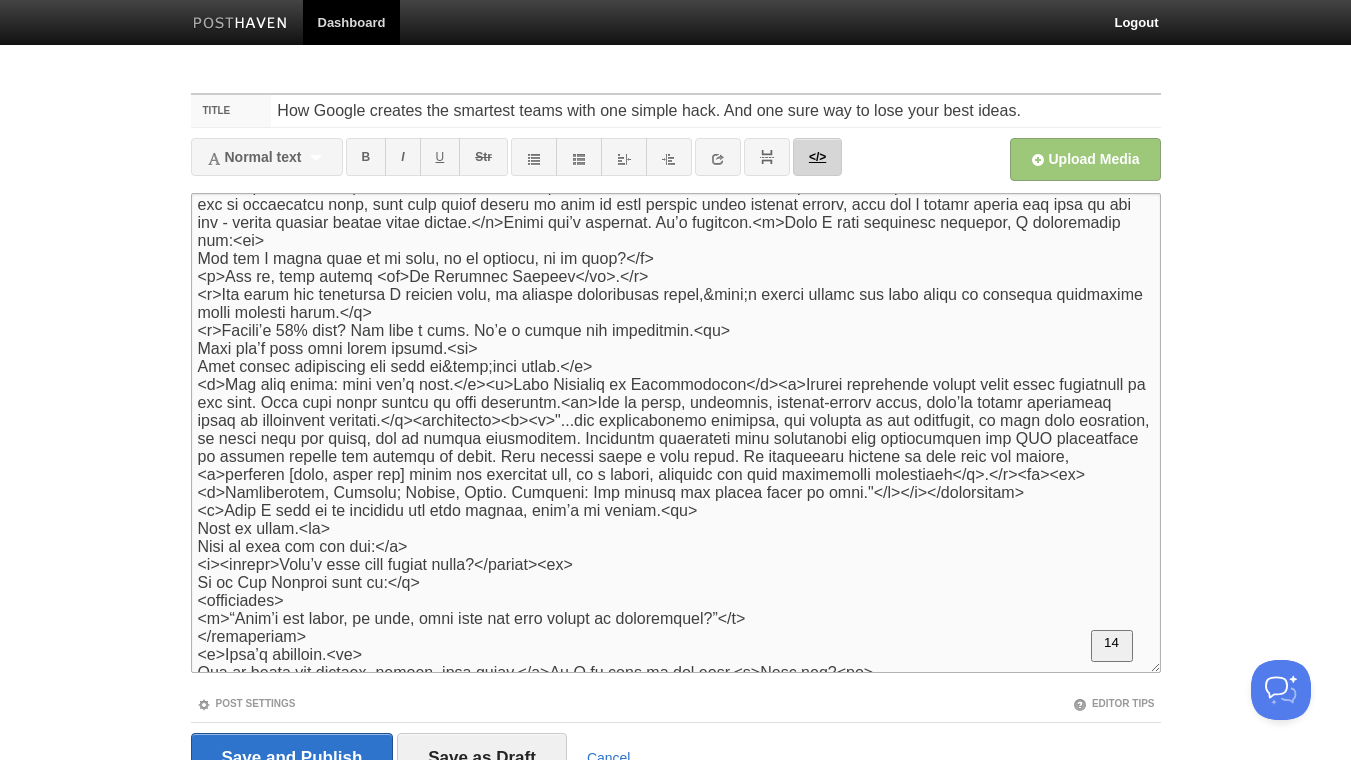 click on "</>" at bounding box center (817, 157) 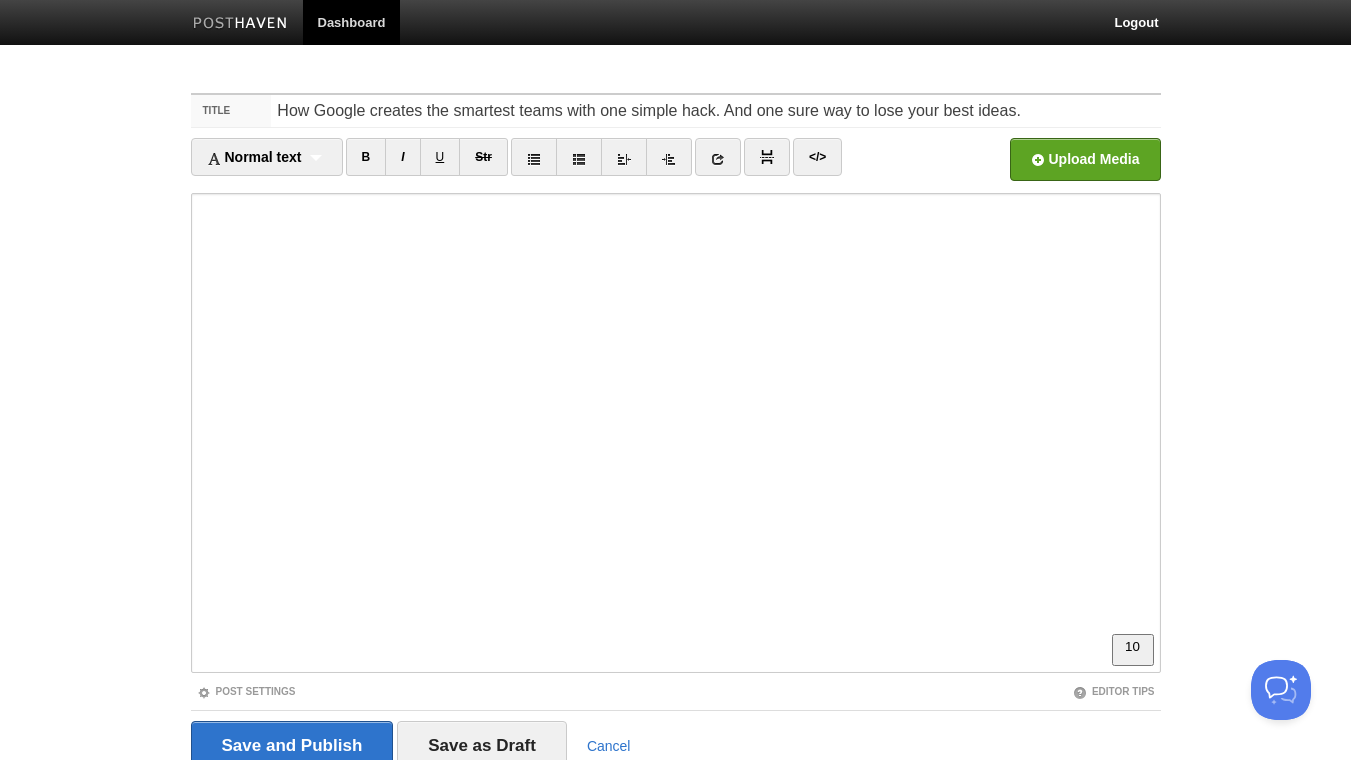 scroll, scrollTop: 1278, scrollLeft: 0, axis: vertical 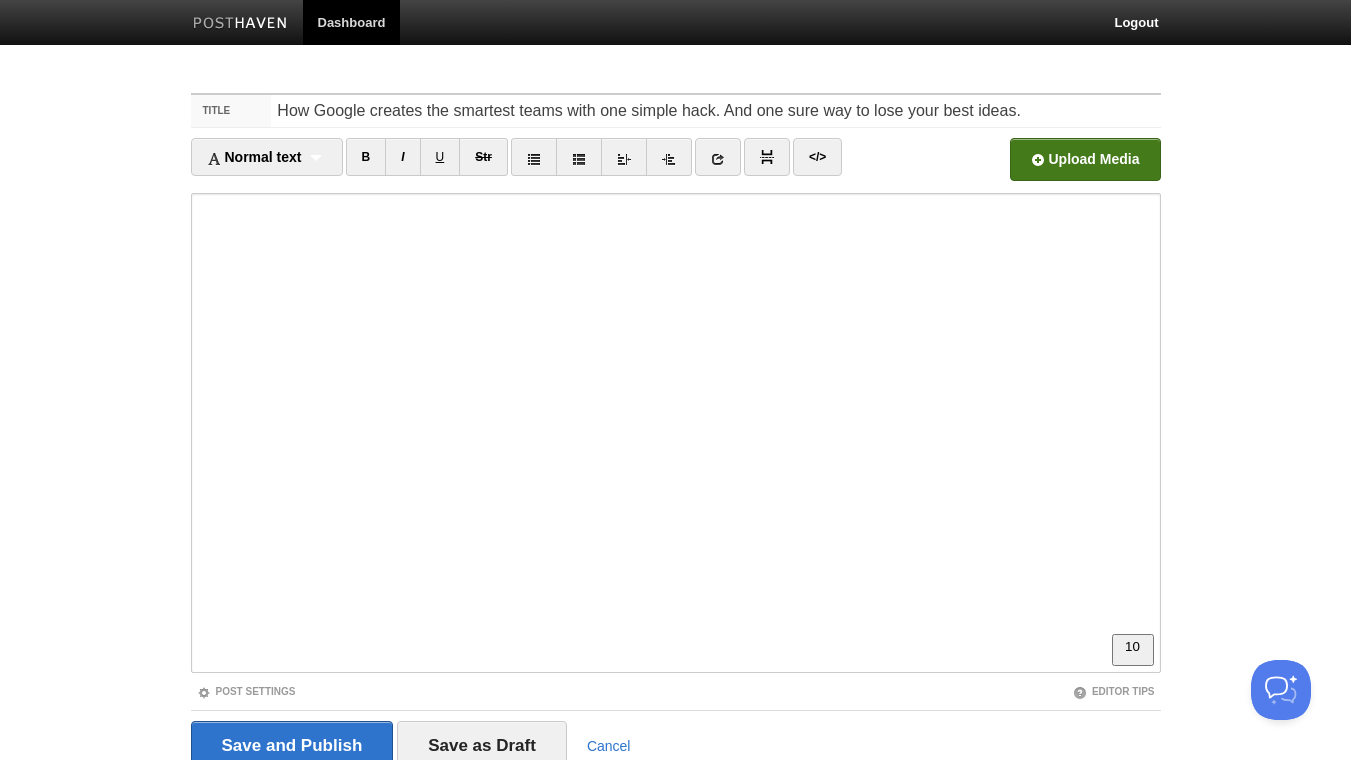 click on "LinkedIn" at bounding box center [481, 165] 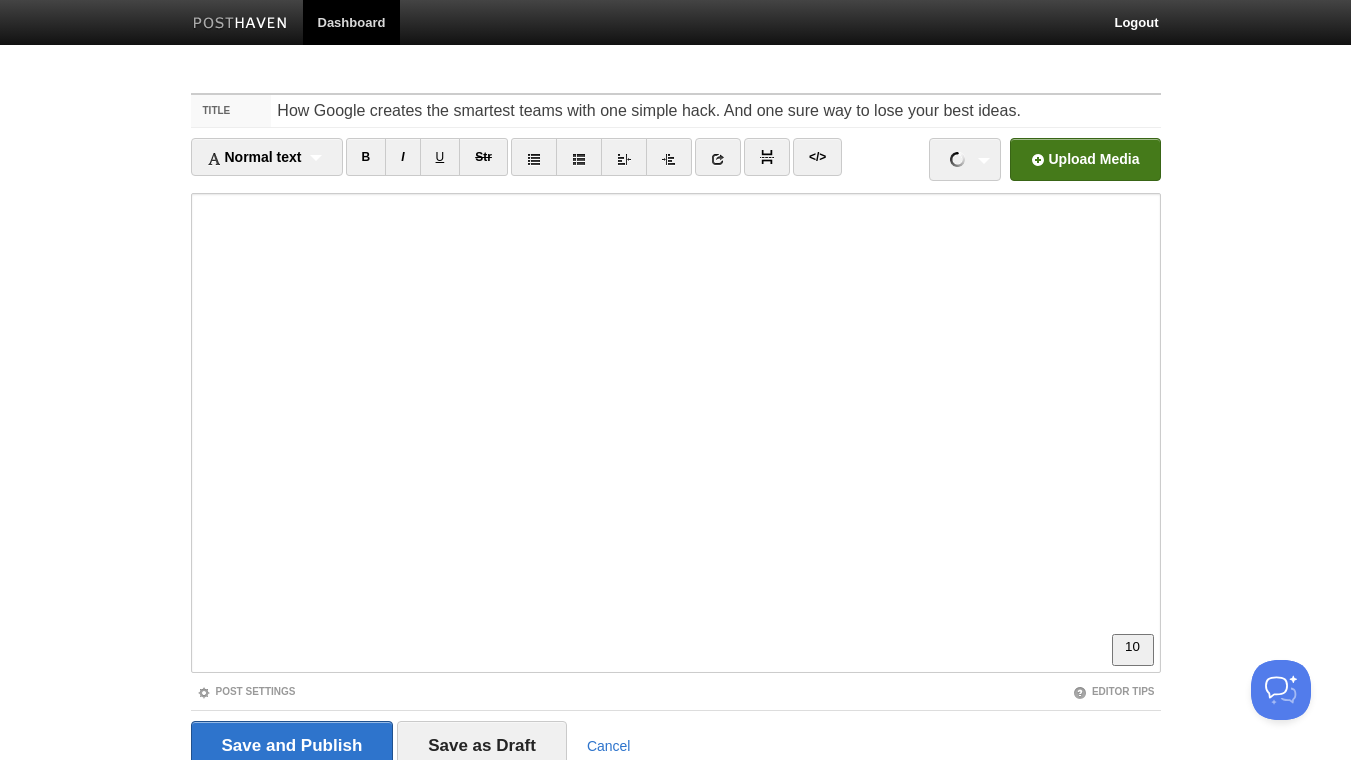 scroll, scrollTop: 82, scrollLeft: 0, axis: vertical 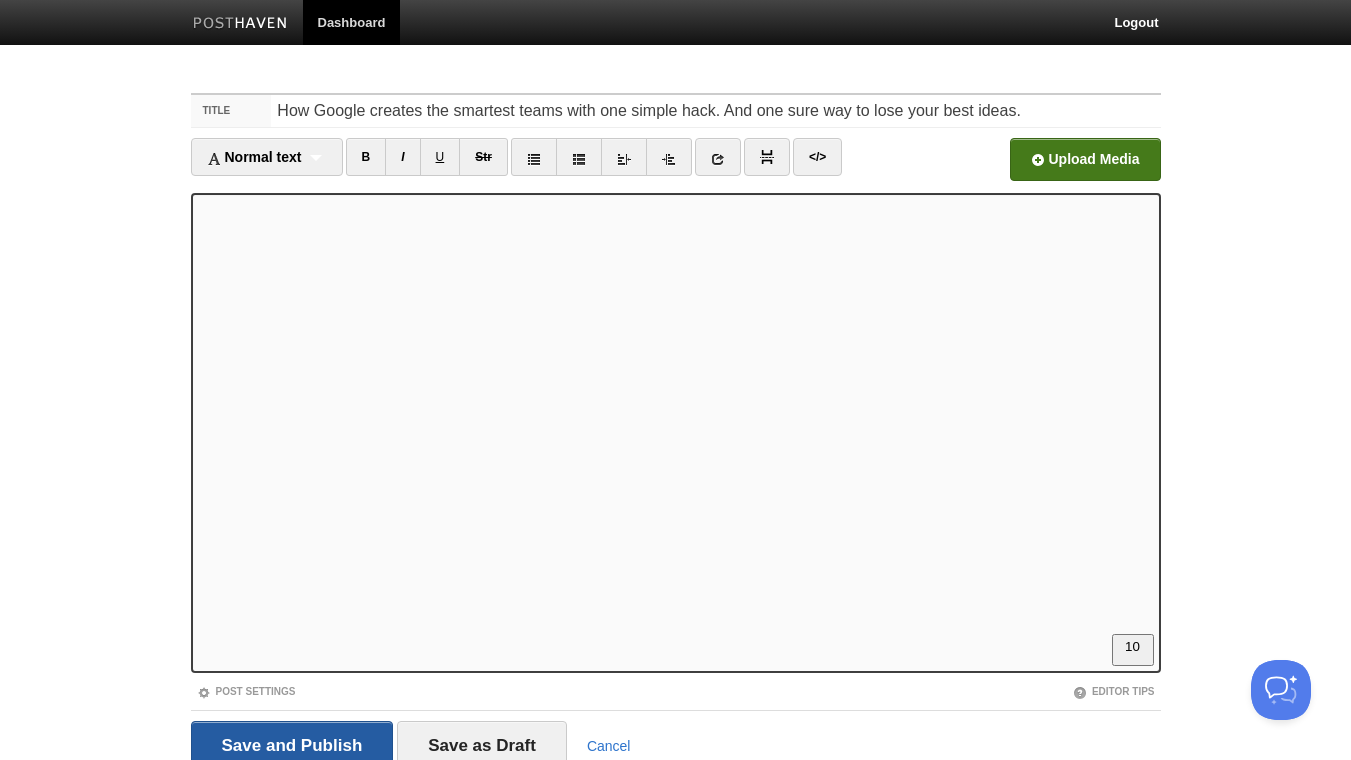 click on "Save and Publish" at bounding box center [292, 746] 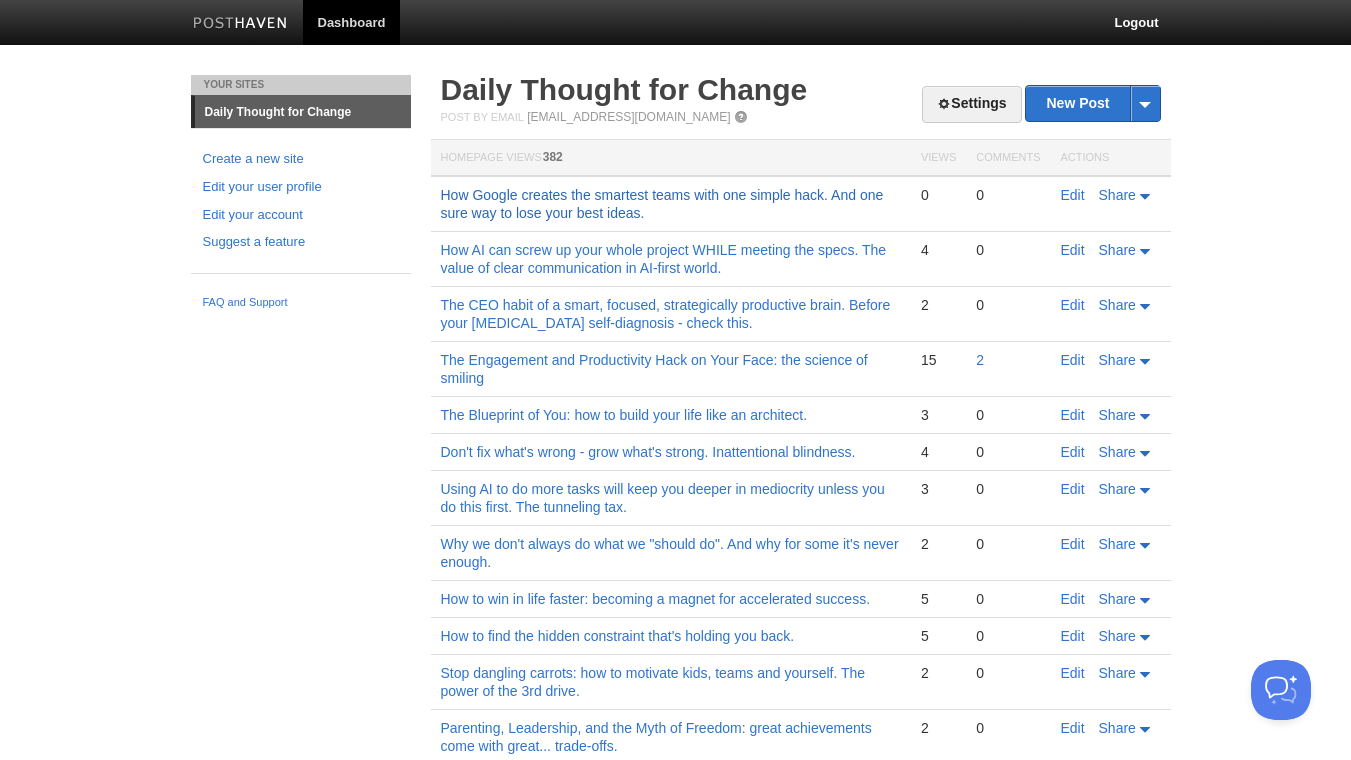 click on "How Google creates the smartest teams with one simple hack. And one sure way to lose your best ideas." at bounding box center (662, 204) 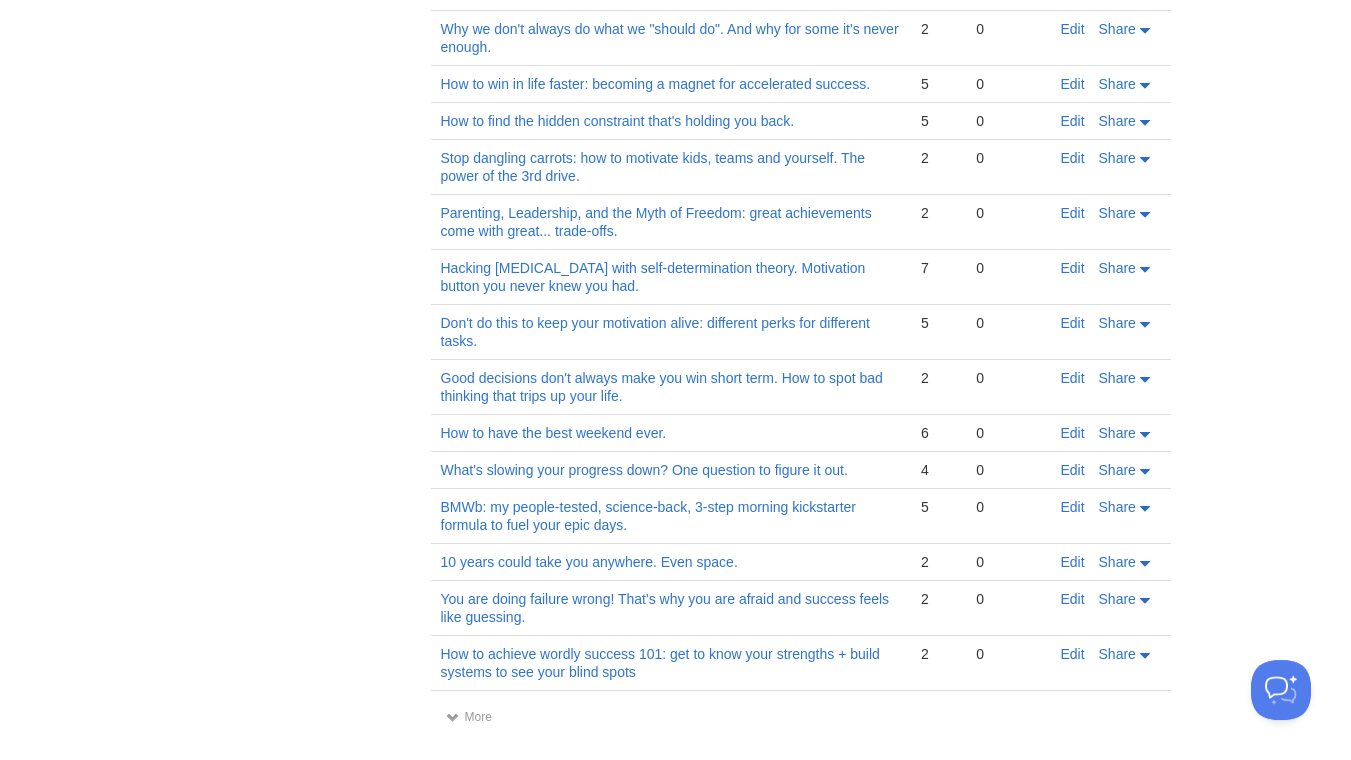 scroll, scrollTop: 520, scrollLeft: 0, axis: vertical 